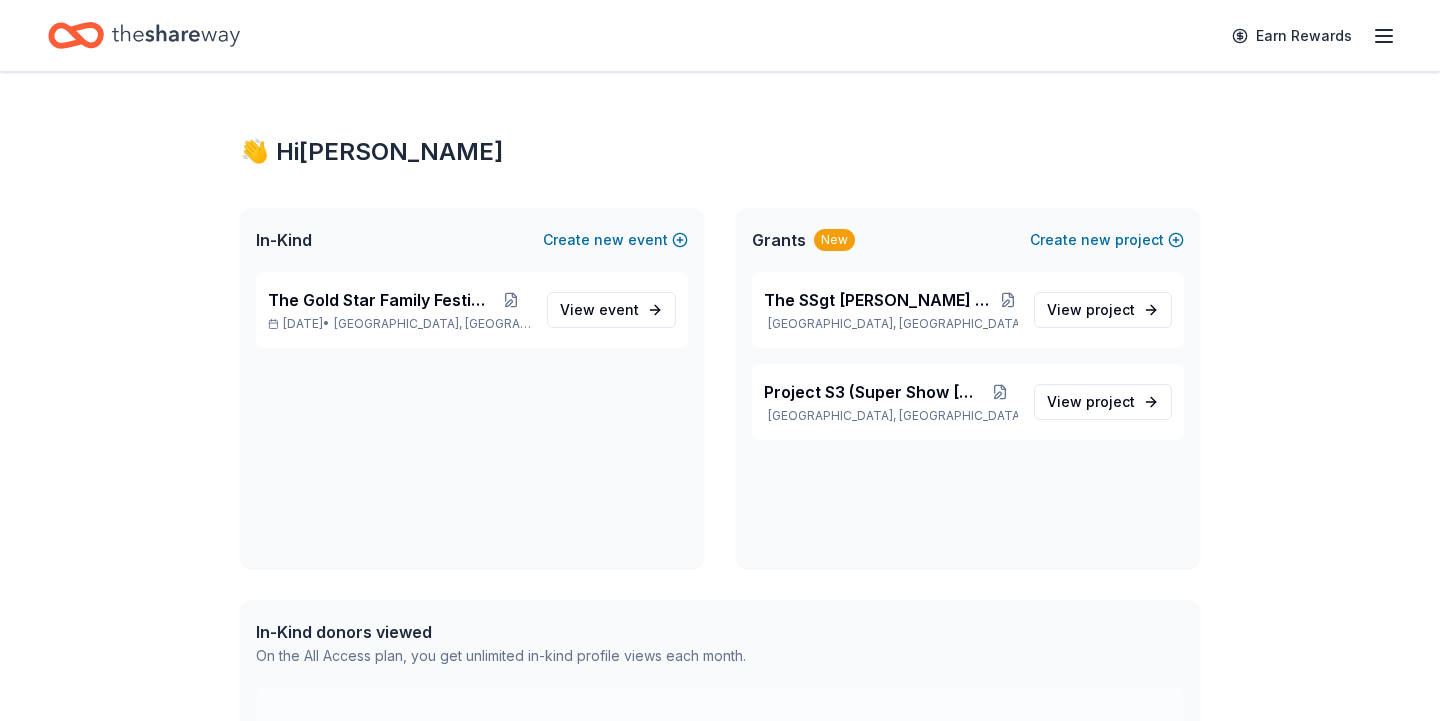 scroll, scrollTop: 0, scrollLeft: 0, axis: both 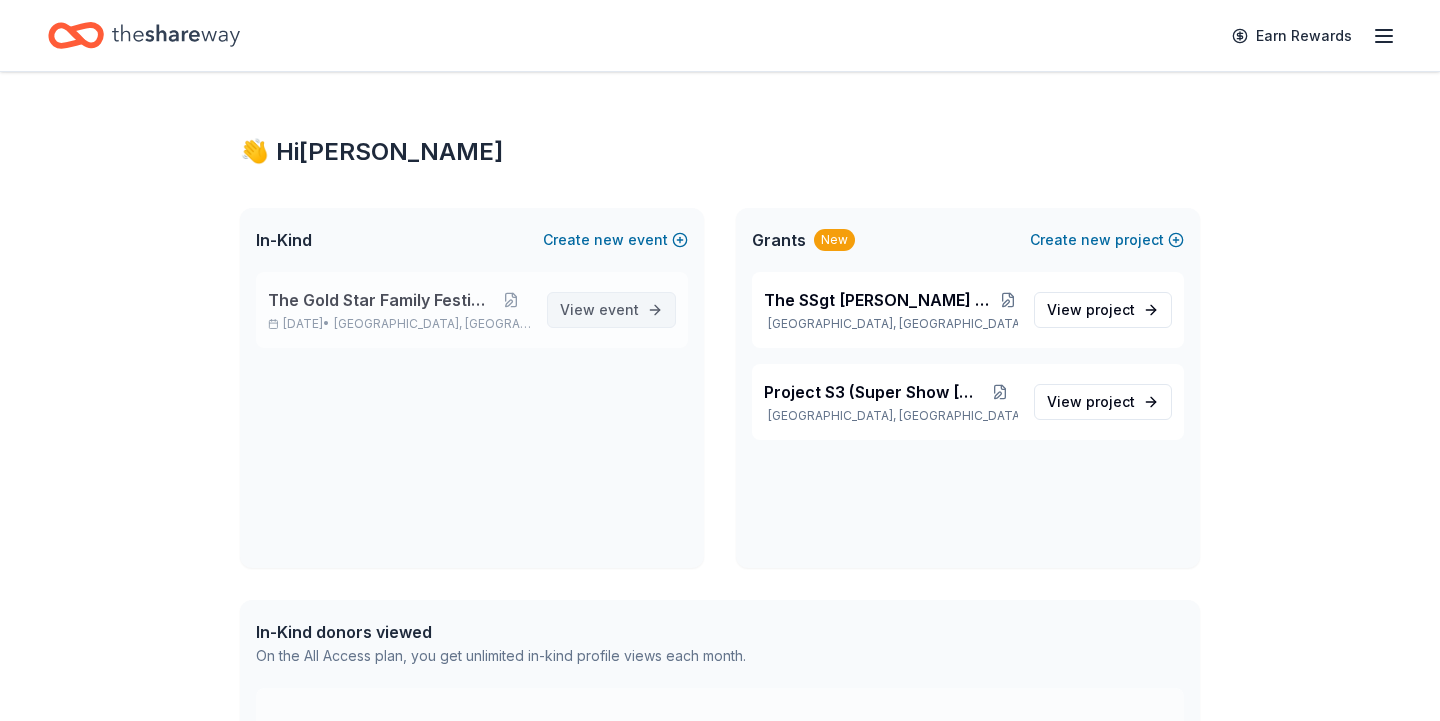 click on "event" at bounding box center (619, 309) 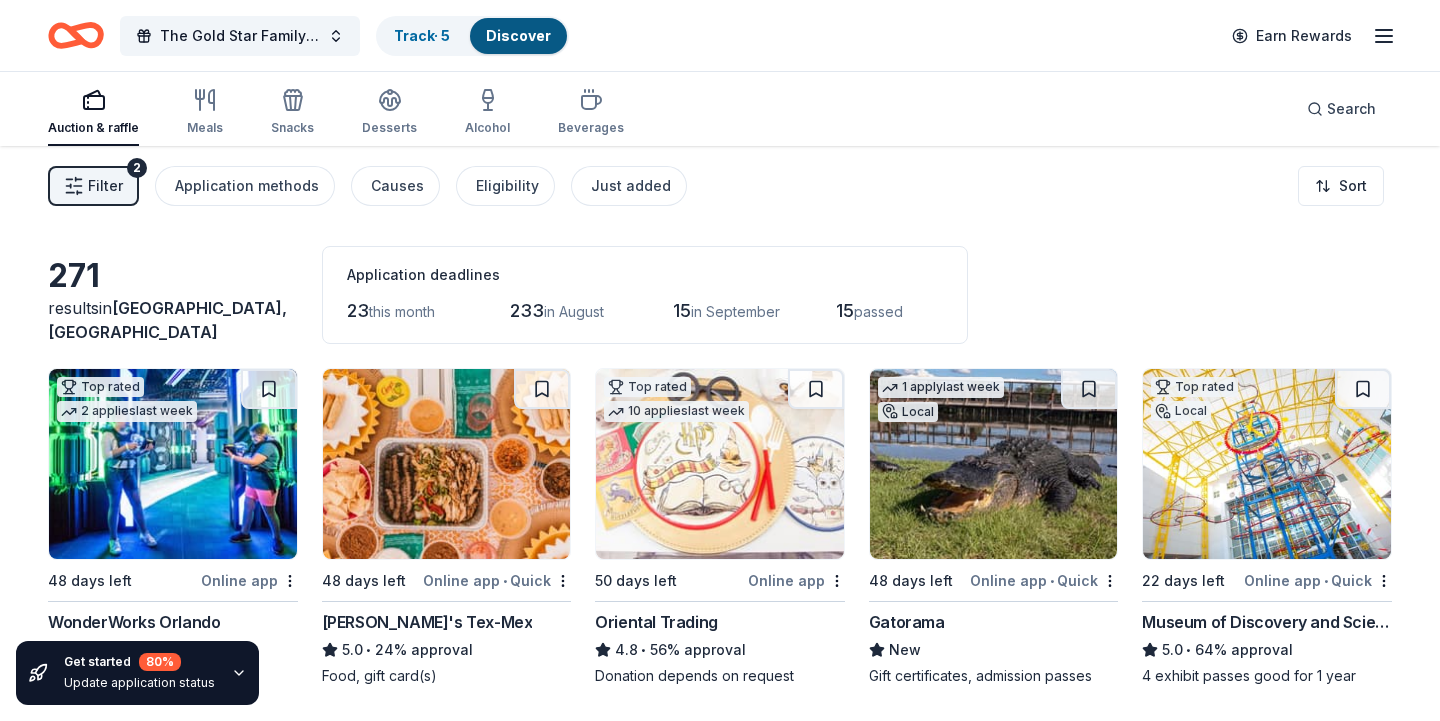 scroll, scrollTop: 0, scrollLeft: 0, axis: both 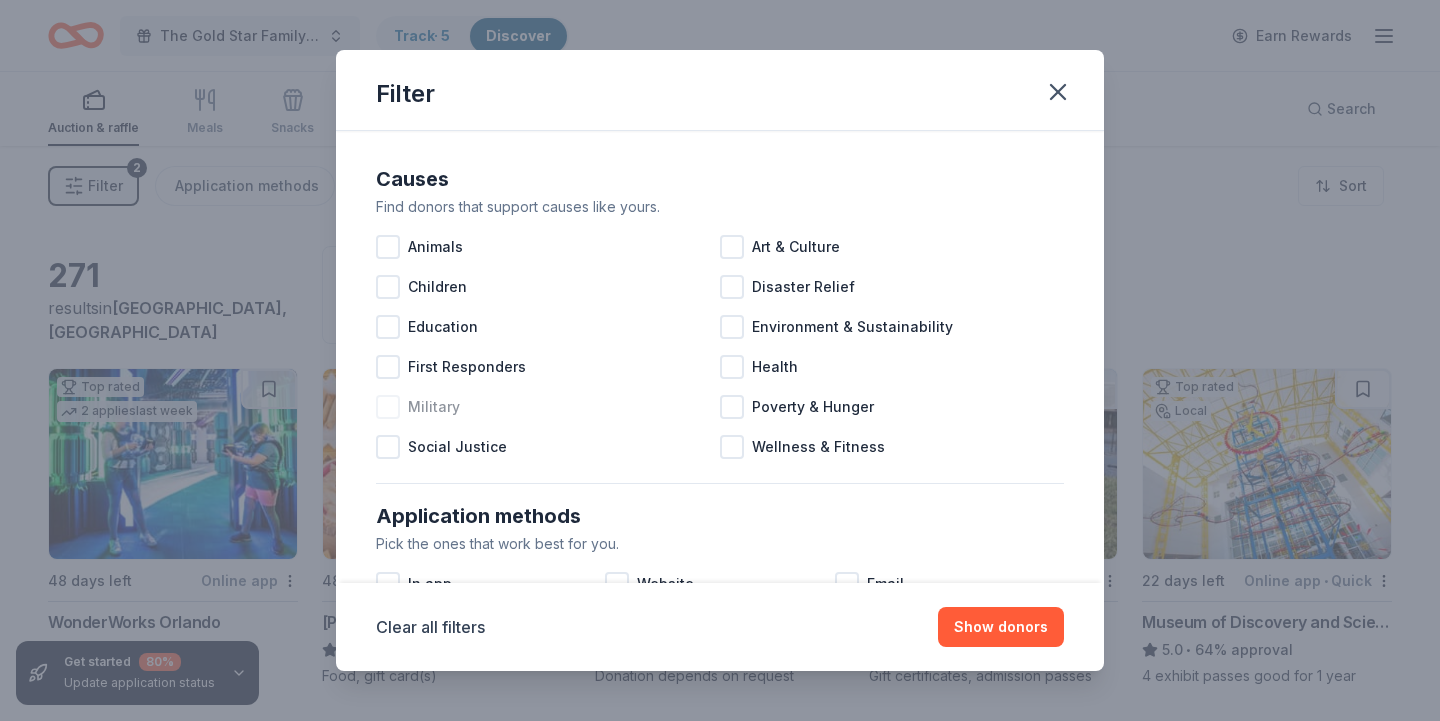 click at bounding box center (388, 407) 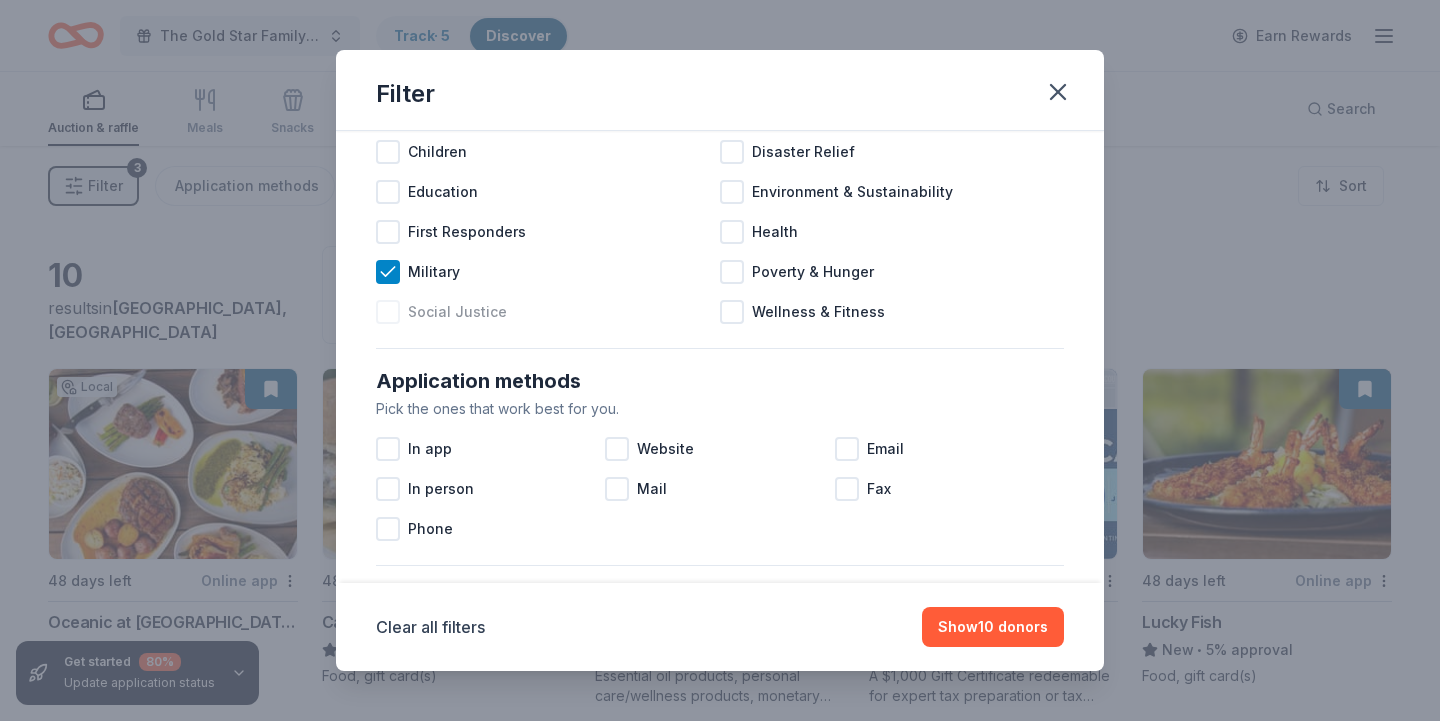 scroll, scrollTop: 136, scrollLeft: 0, axis: vertical 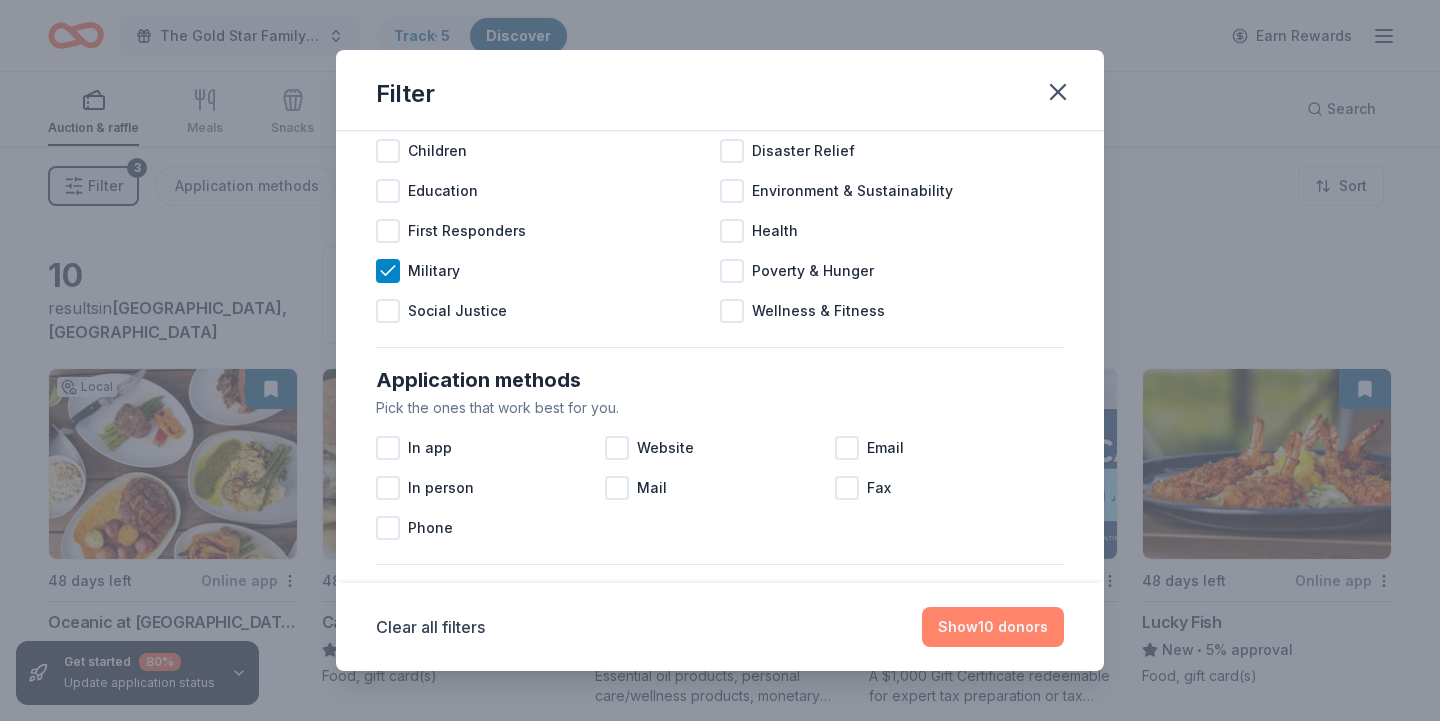 click on "Show  10   donors" at bounding box center (993, 627) 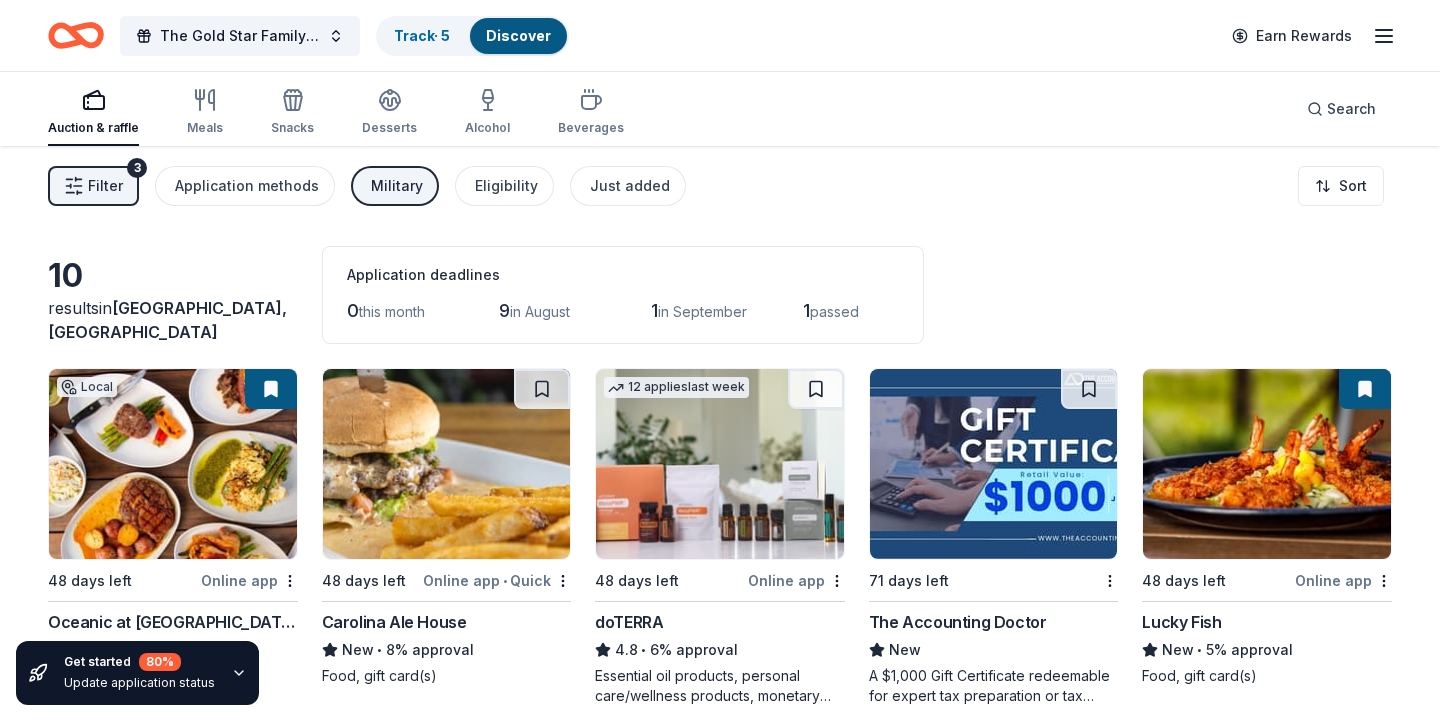 scroll, scrollTop: 0, scrollLeft: 0, axis: both 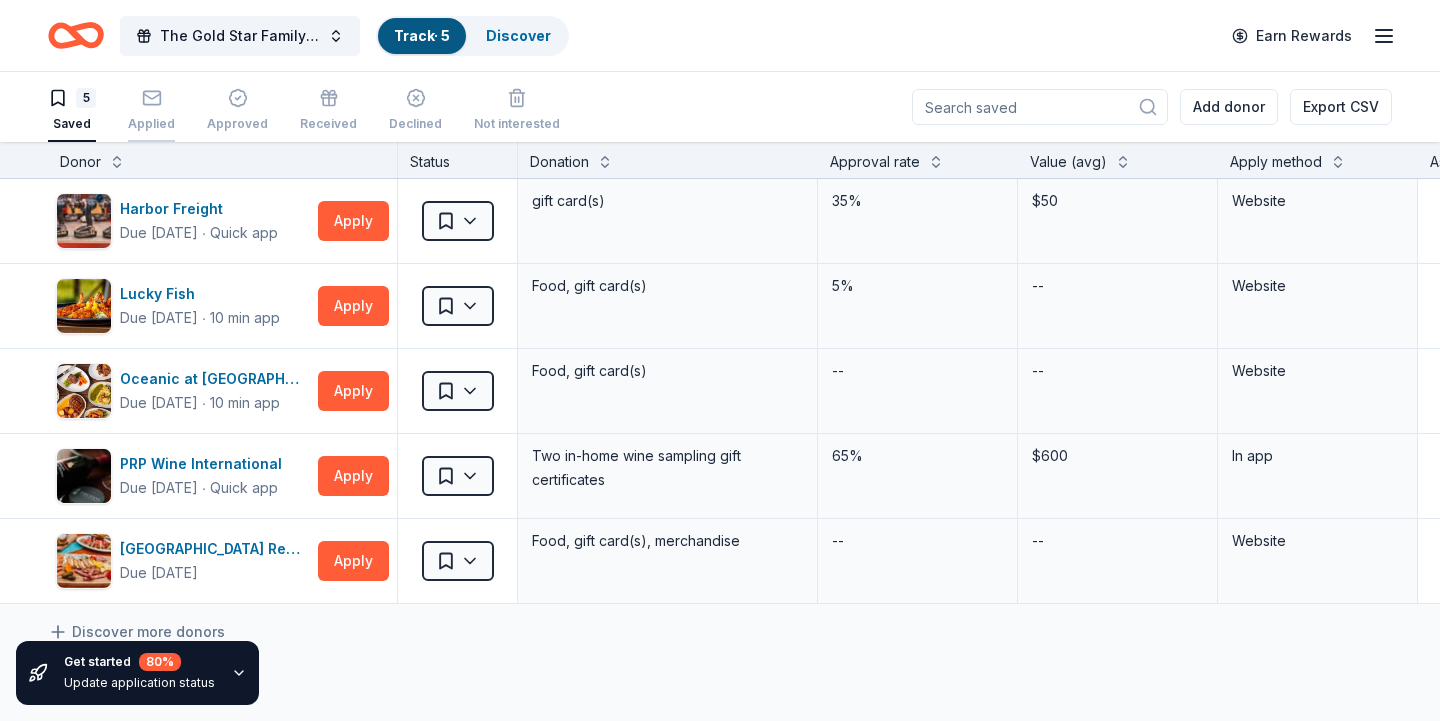 click at bounding box center (151, 98) 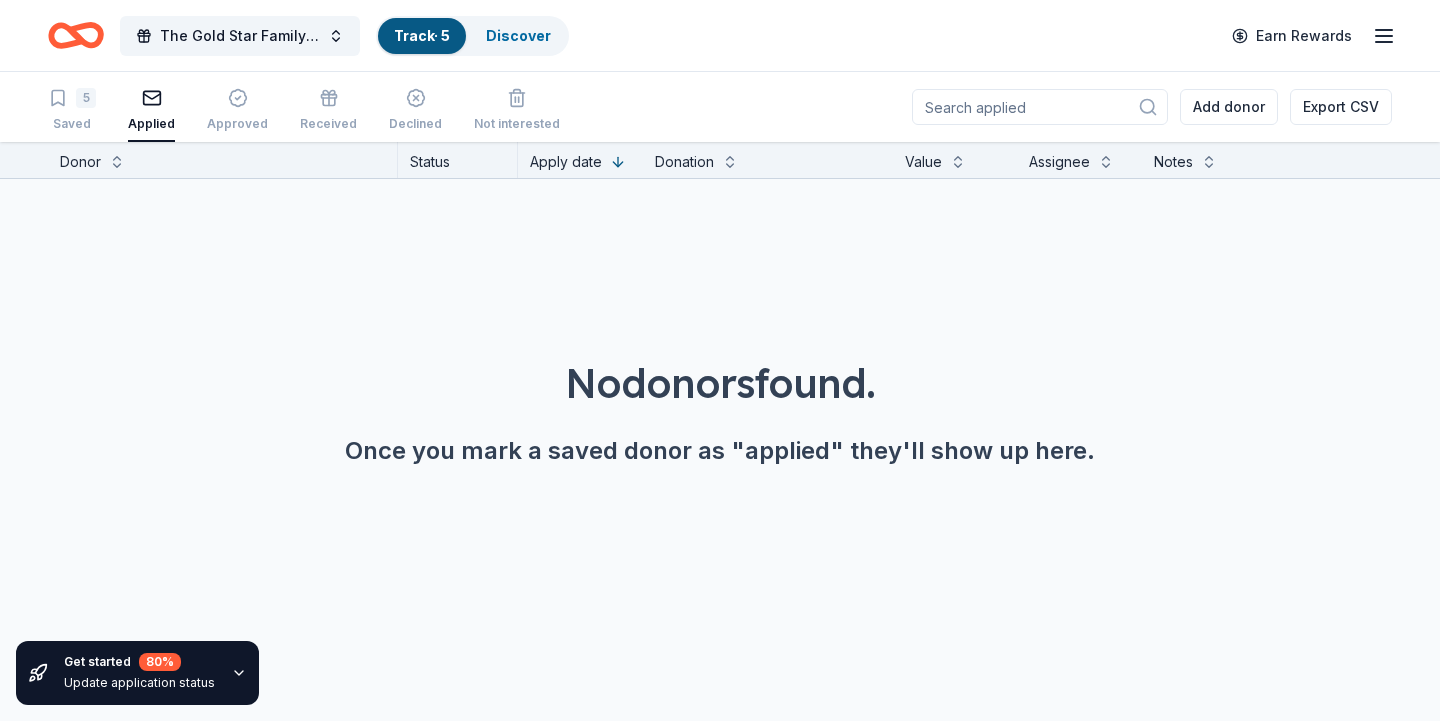 click on "5 Saved Applied Approved Received Declined Not interested" at bounding box center [304, 111] 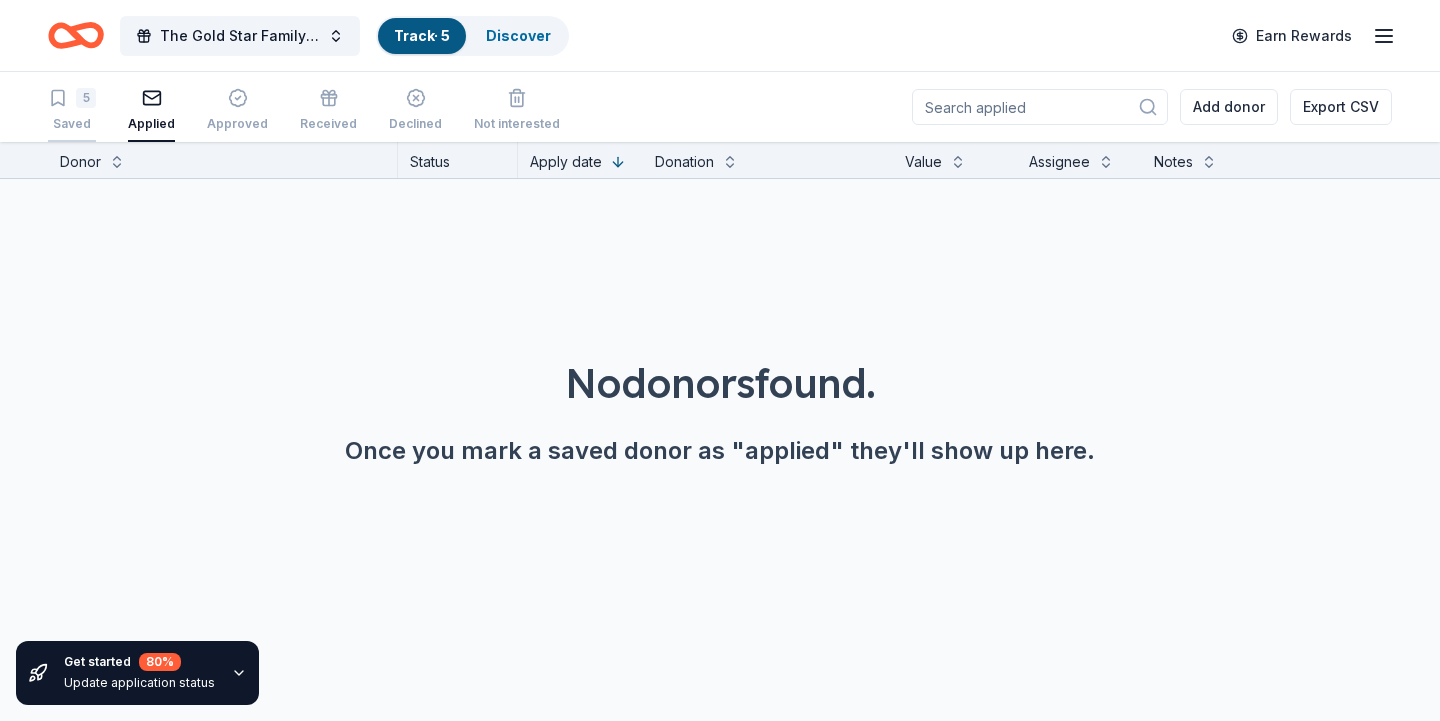 click on "5" at bounding box center (86, 98) 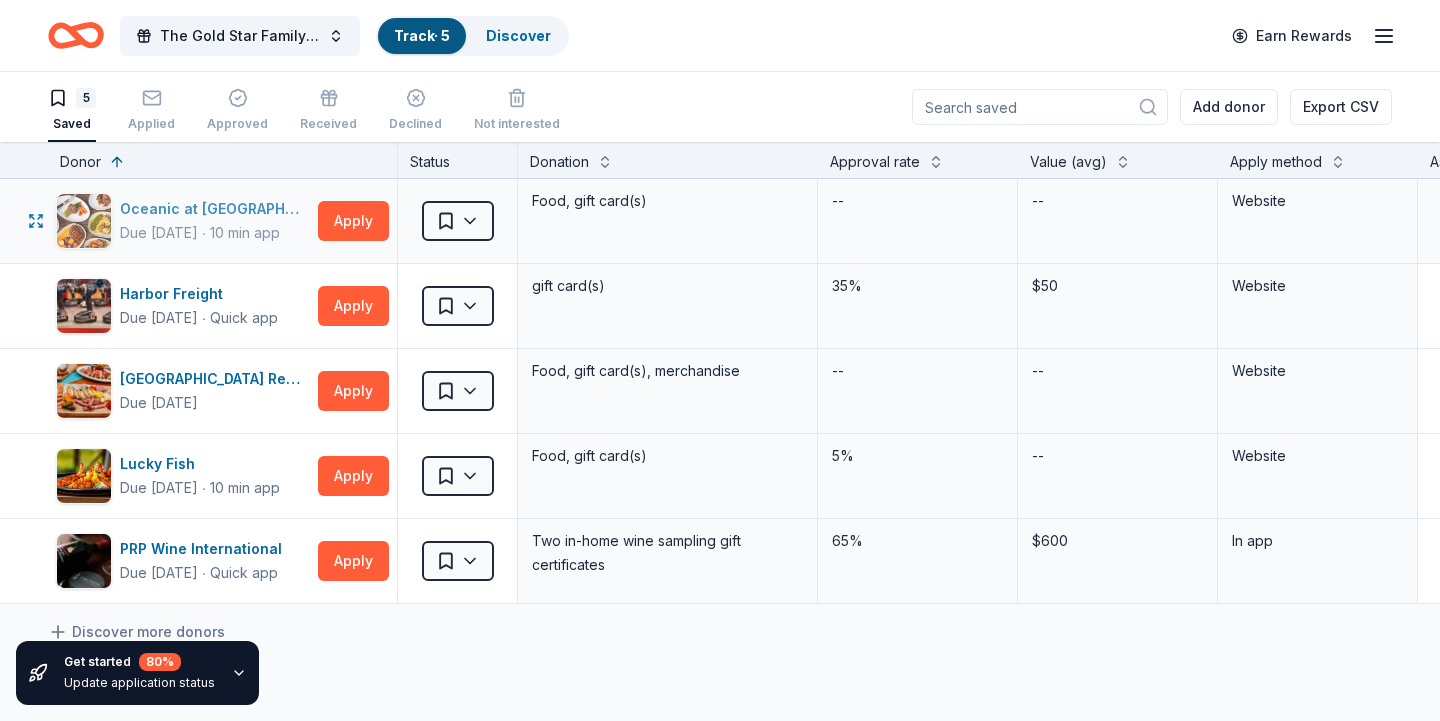 scroll, scrollTop: 0, scrollLeft: 0, axis: both 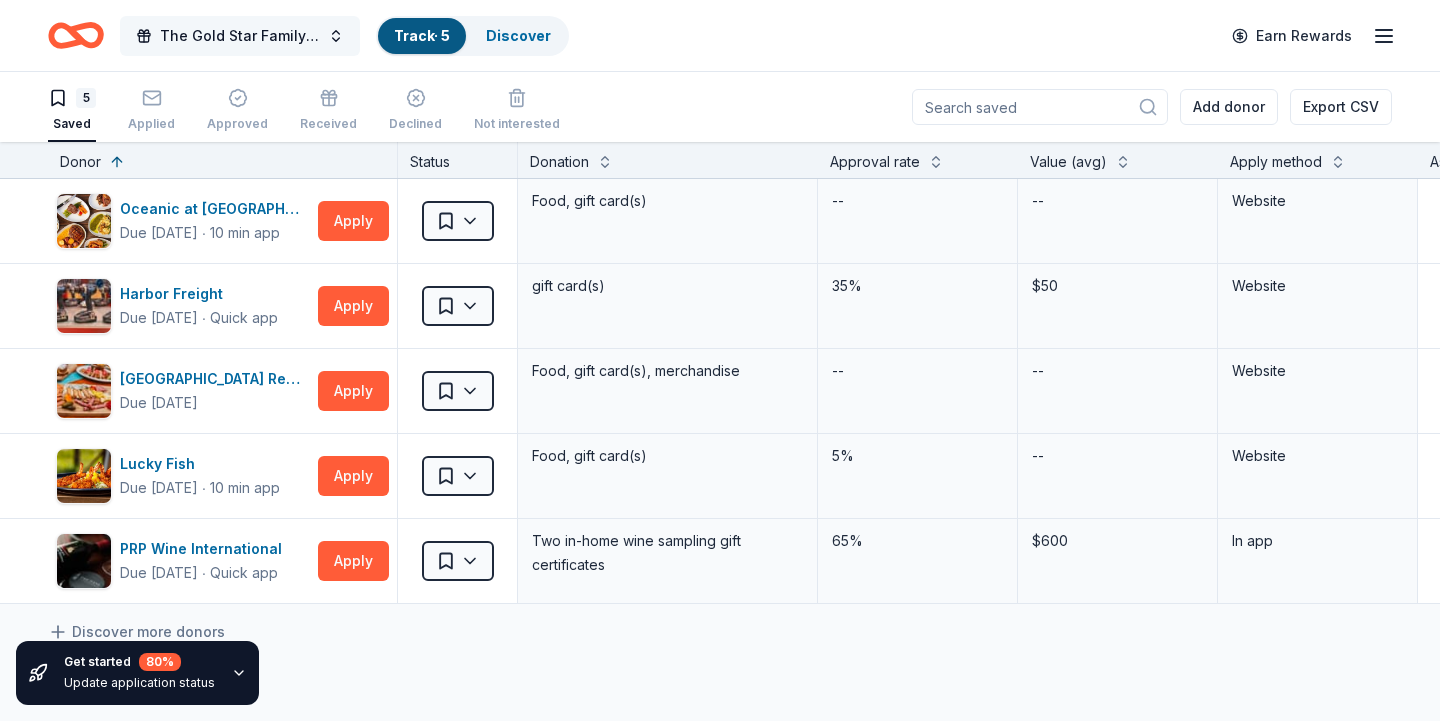 click on "The Gold Star Family Festival" at bounding box center [240, 36] 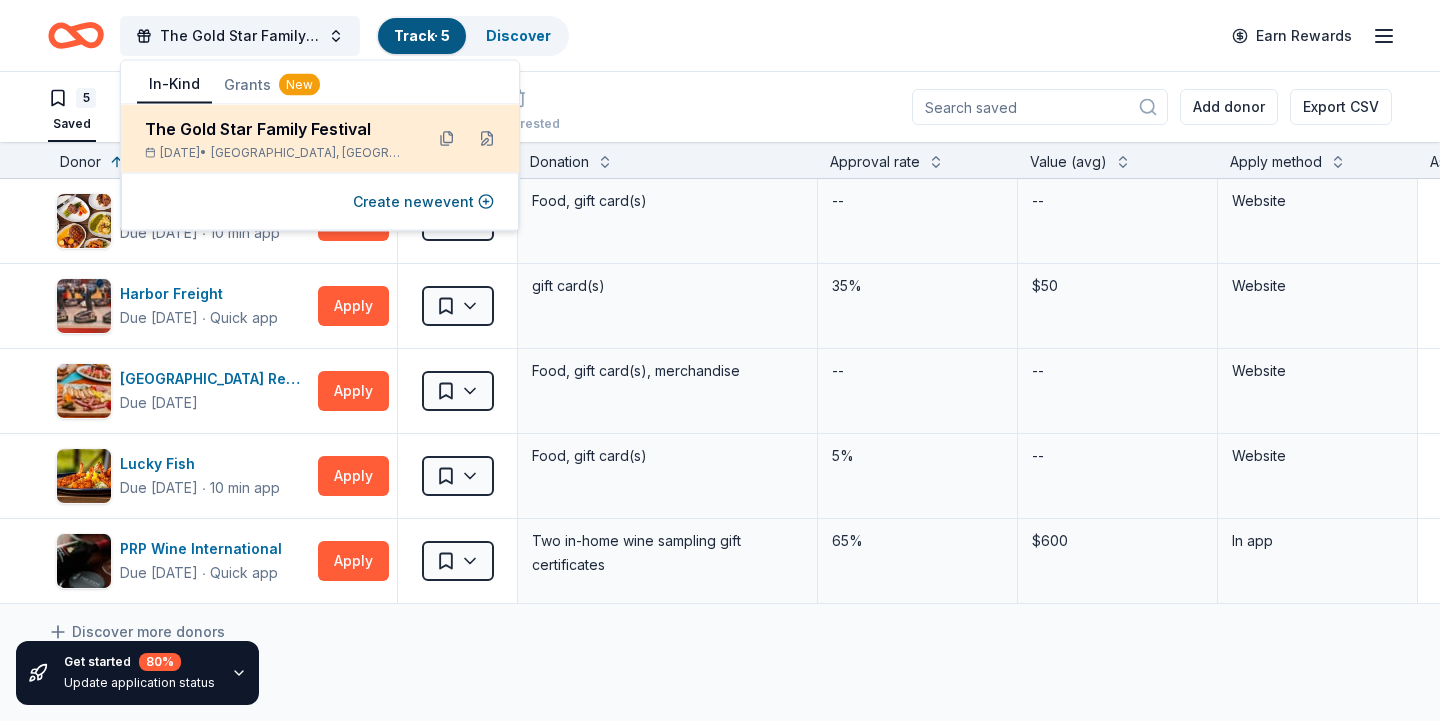 click on "The Gold Star Family Festival" at bounding box center (276, 129) 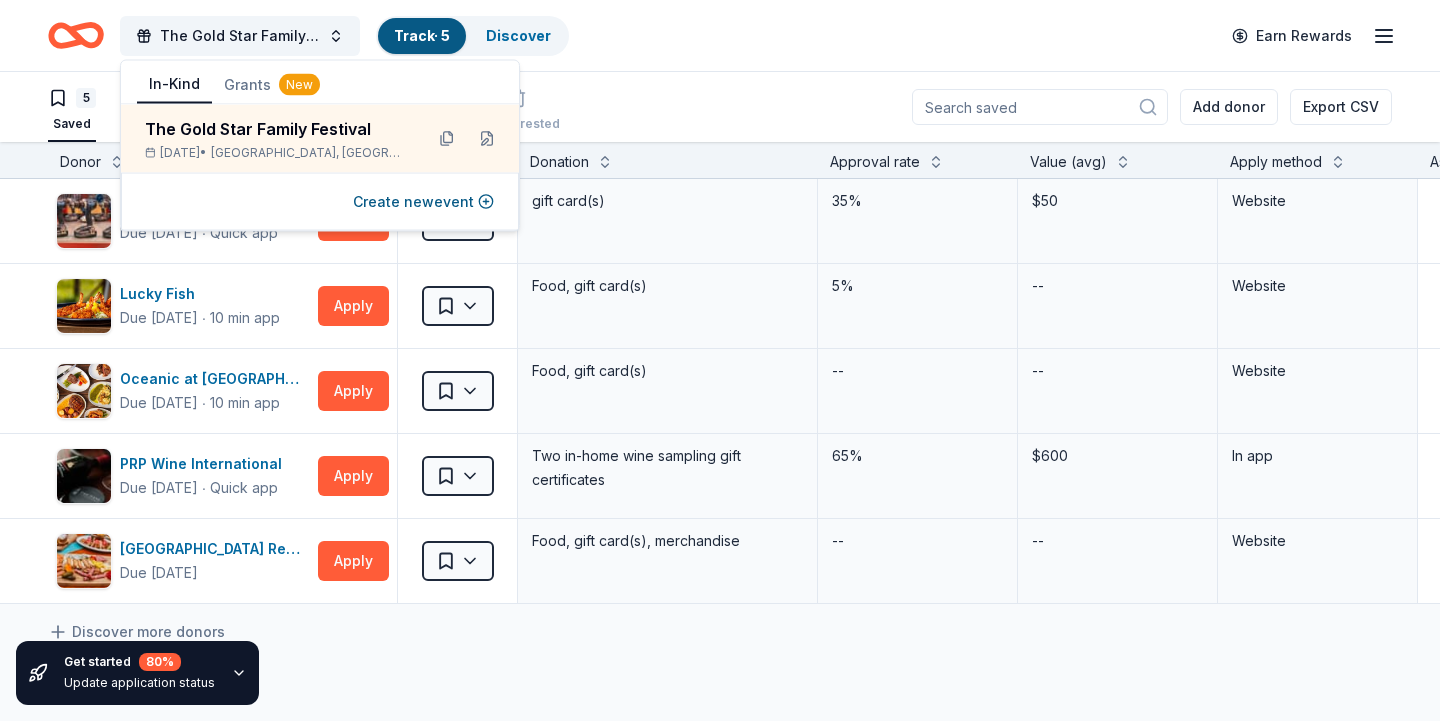 click on "Grants New" at bounding box center [272, 85] 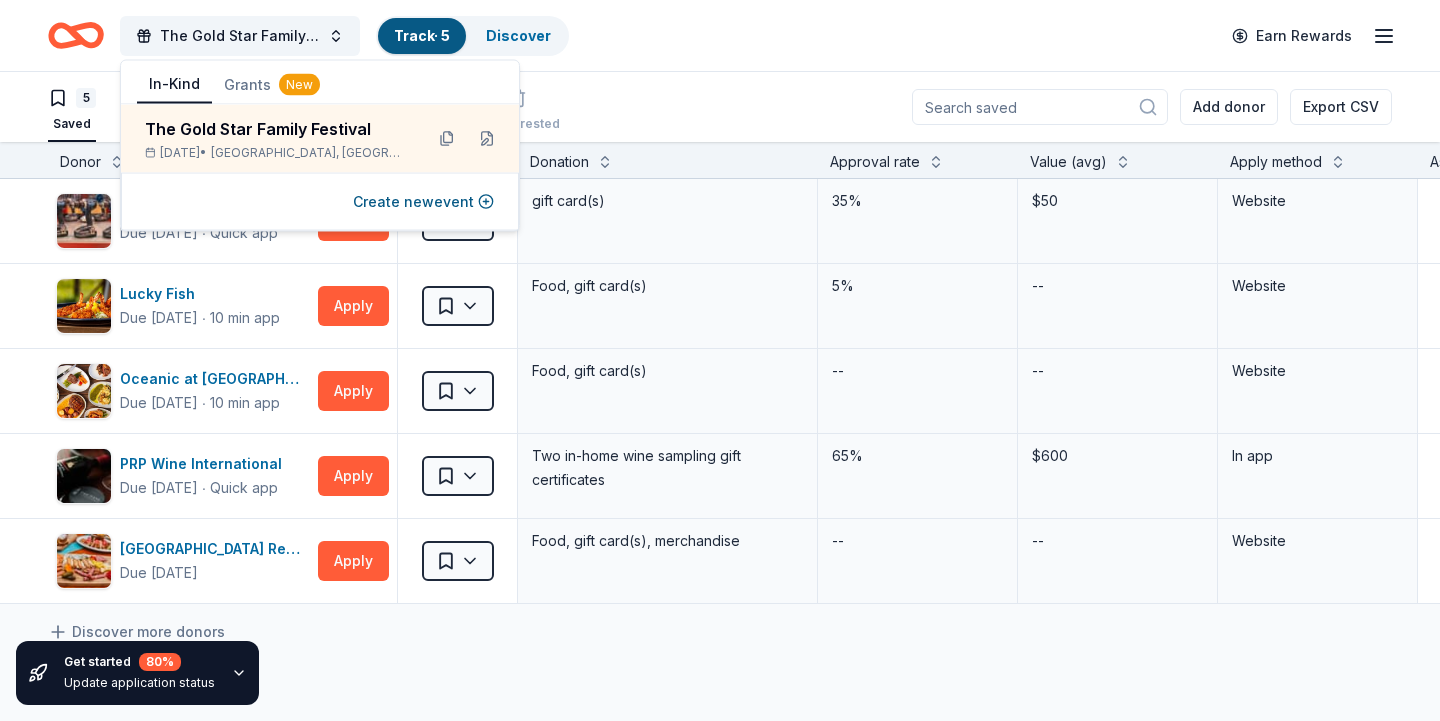 click on "In-Kind" at bounding box center [174, 85] 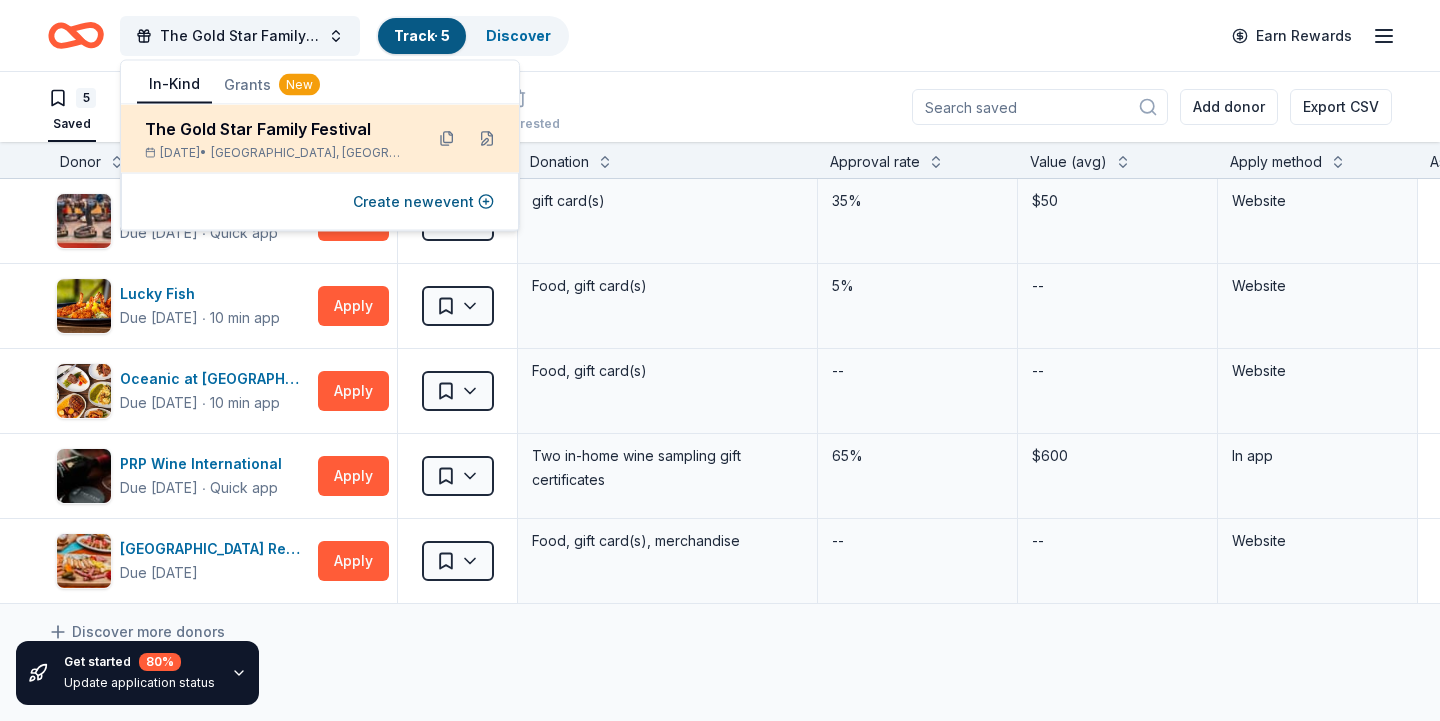 click on "The Gold Star Family Festival" at bounding box center [276, 129] 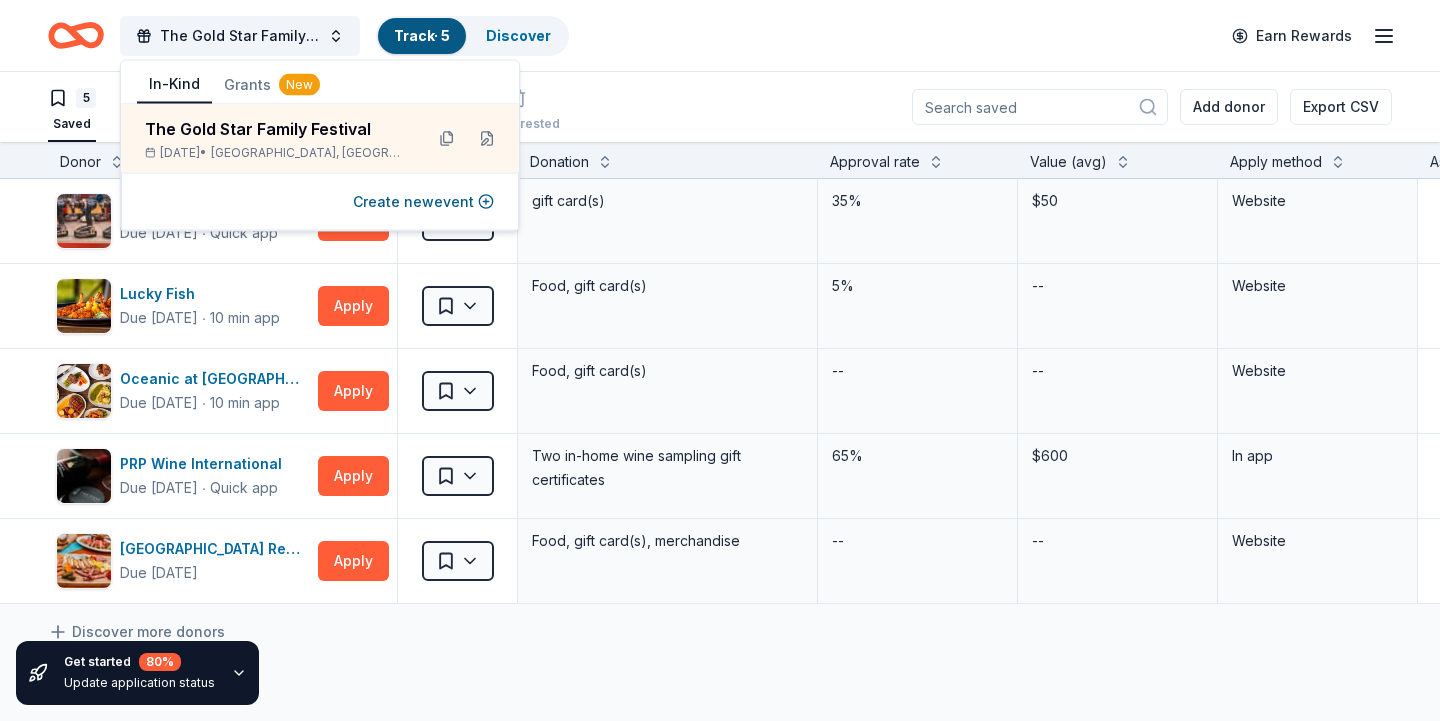 click on "5 Saved Applied Approved Received Declined Not interested Add donor Export CSV" at bounding box center (720, 107) 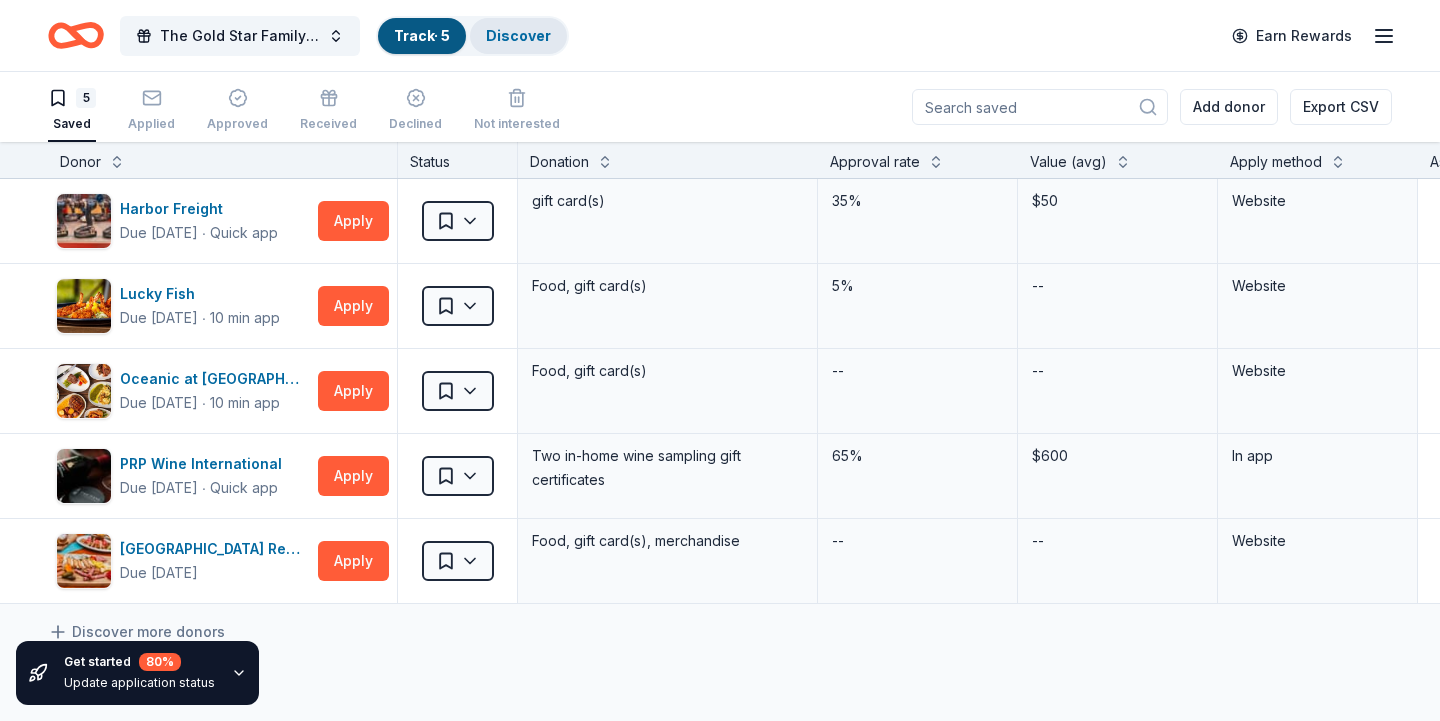 click on "Discover" at bounding box center (518, 35) 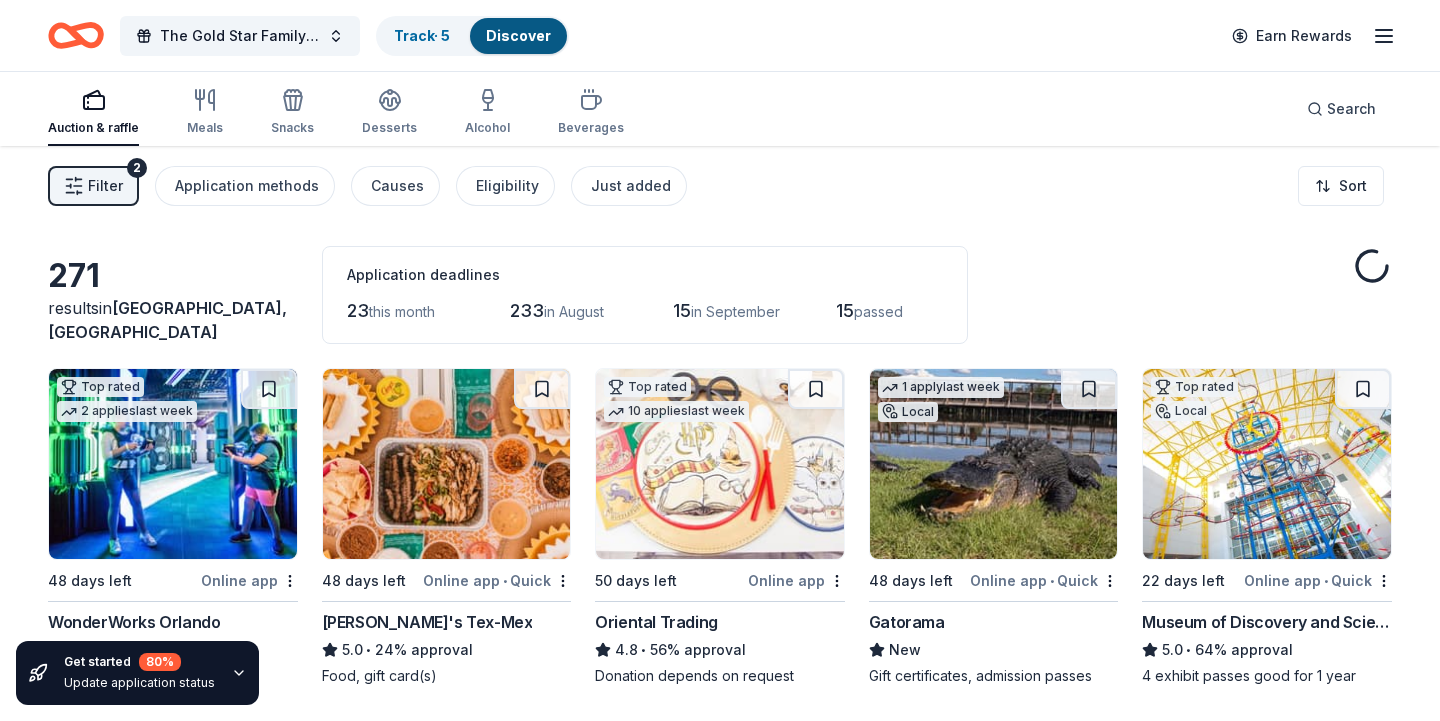 click on "Filter 2 Application methods Causes Eligibility Just added Sort" at bounding box center [720, 186] 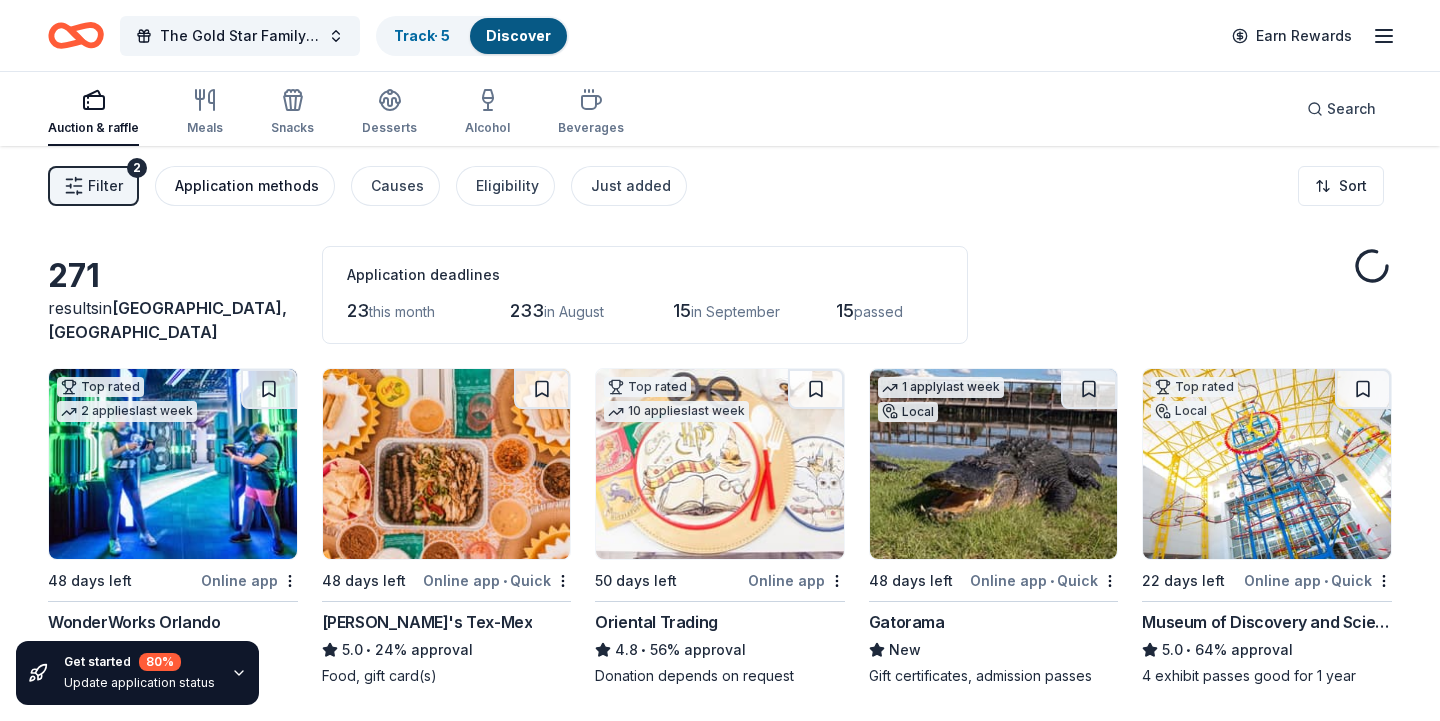 click on "Application methods" at bounding box center [247, 186] 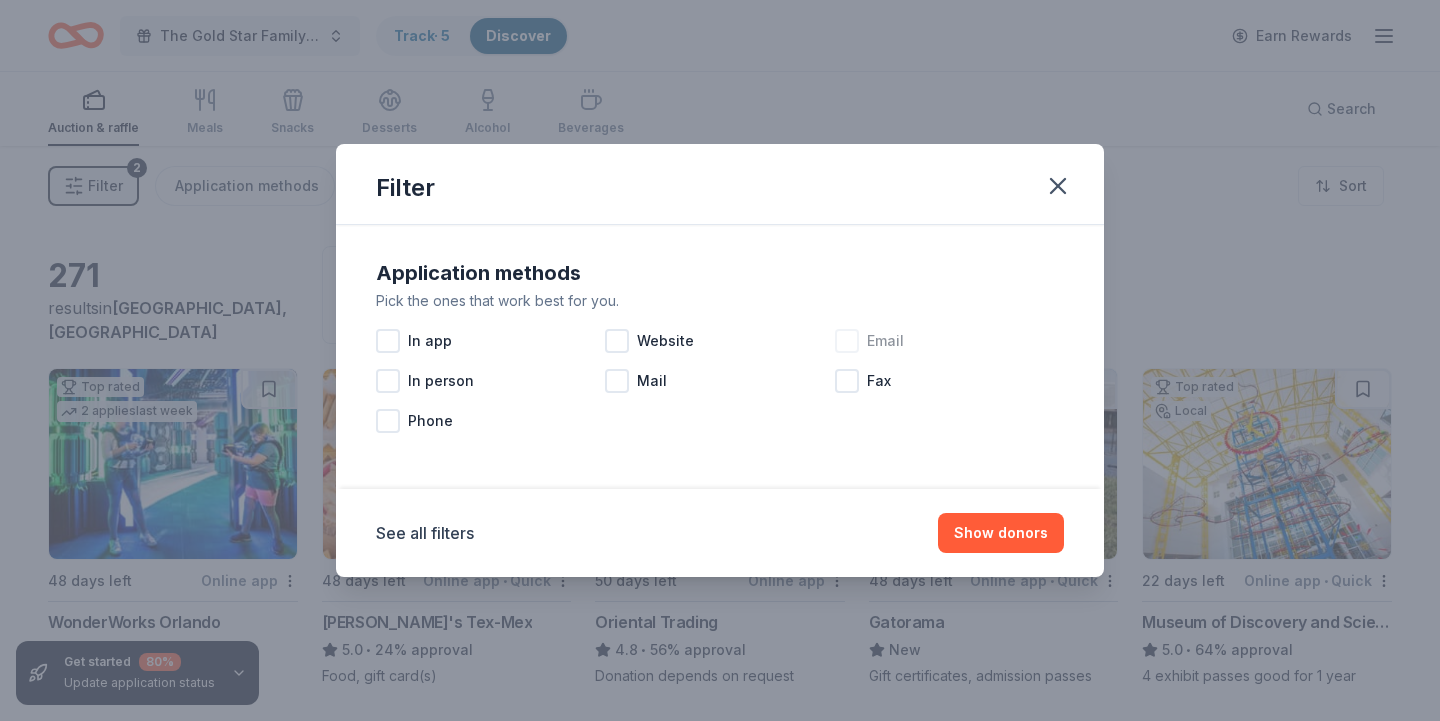 click at bounding box center [847, 341] 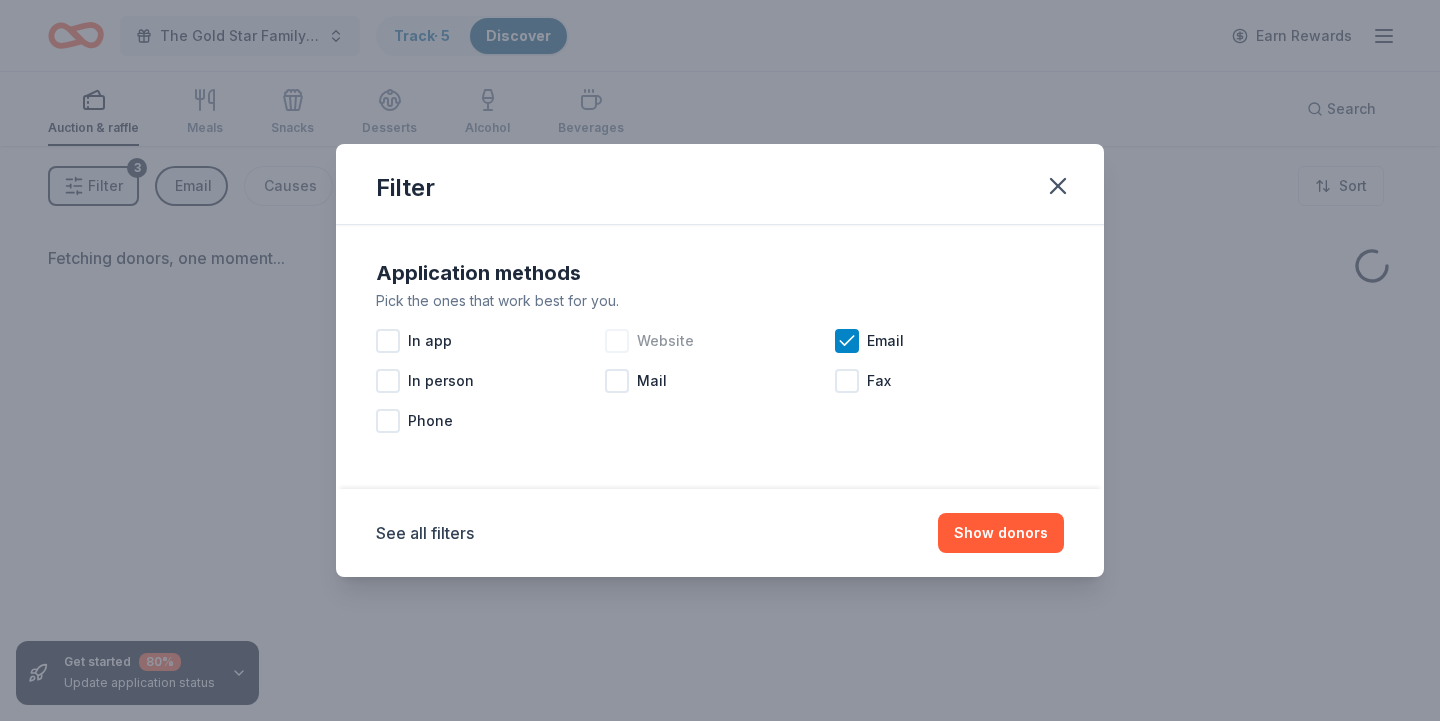 click on "Website" at bounding box center (719, 341) 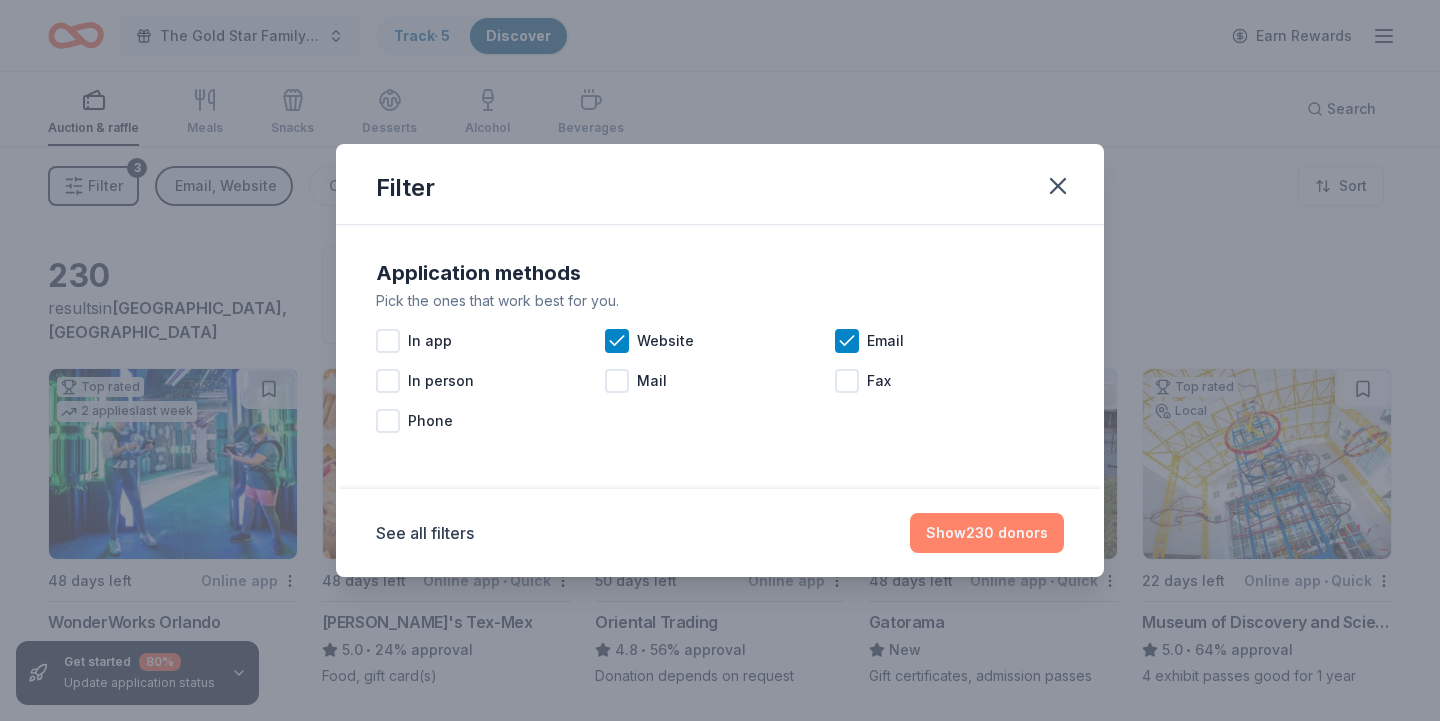 click on "Show  230   donors" at bounding box center (987, 533) 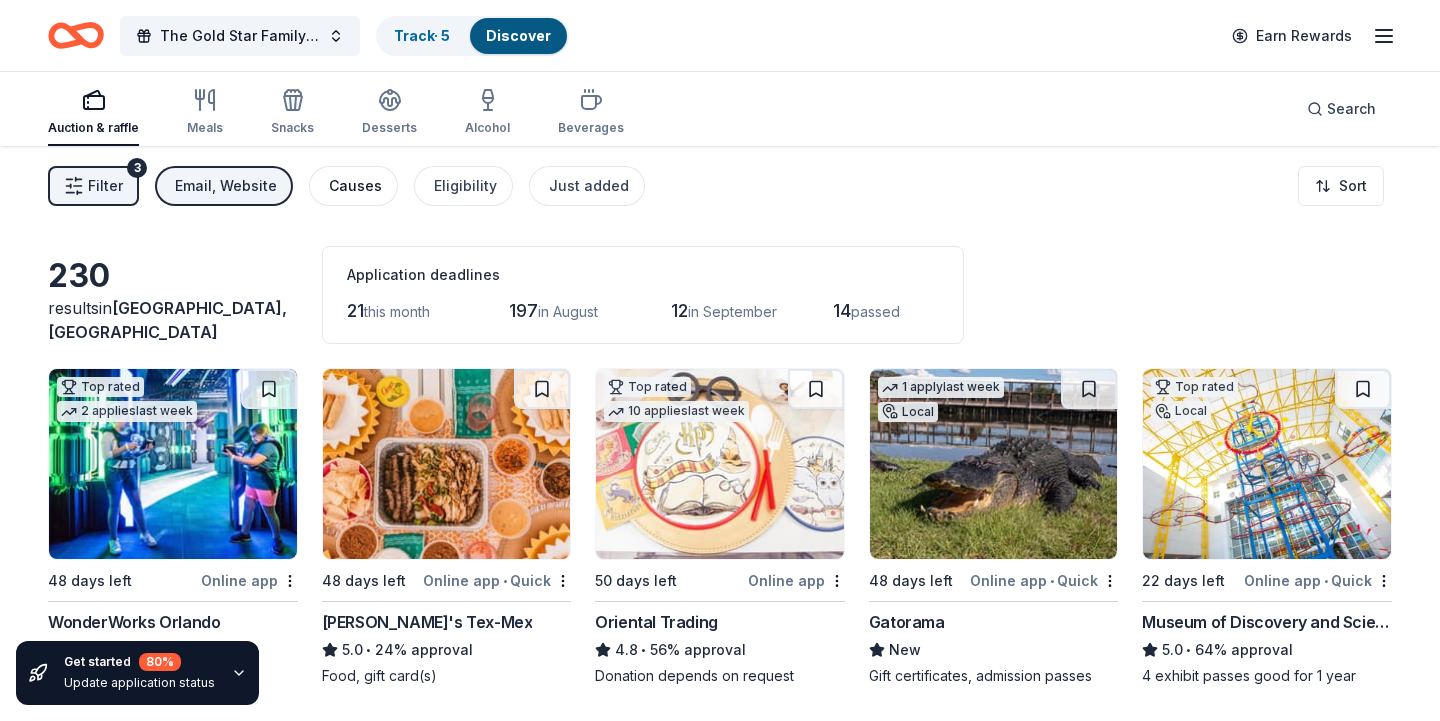 click on "Causes" at bounding box center [355, 186] 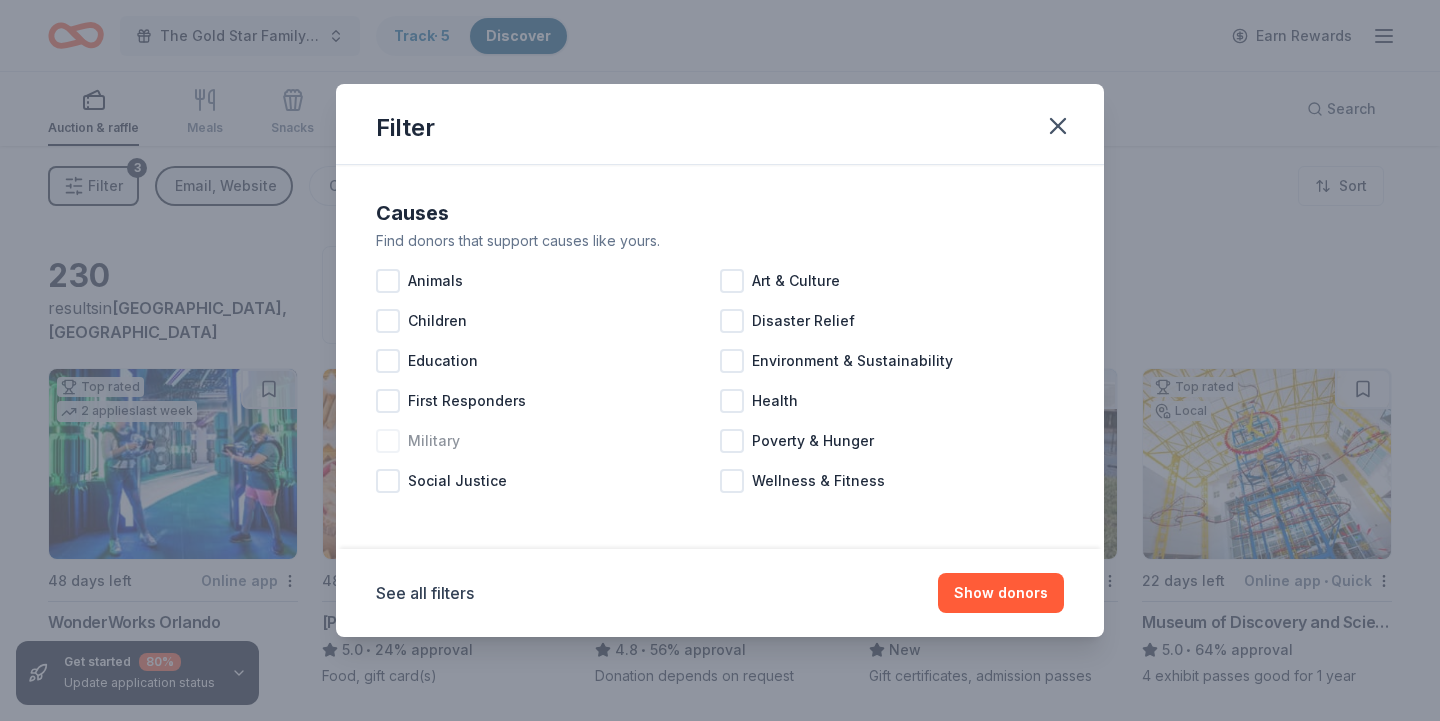 click at bounding box center [388, 441] 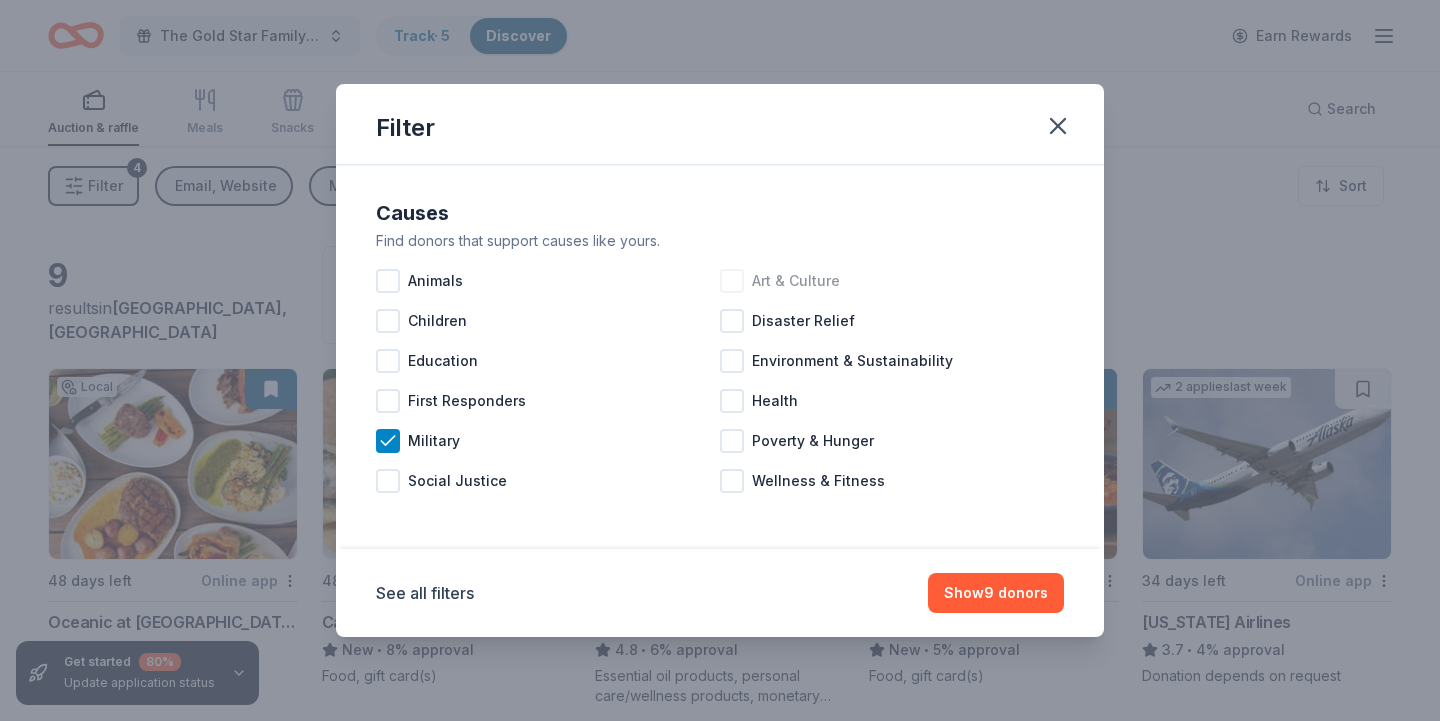 click at bounding box center [732, 281] 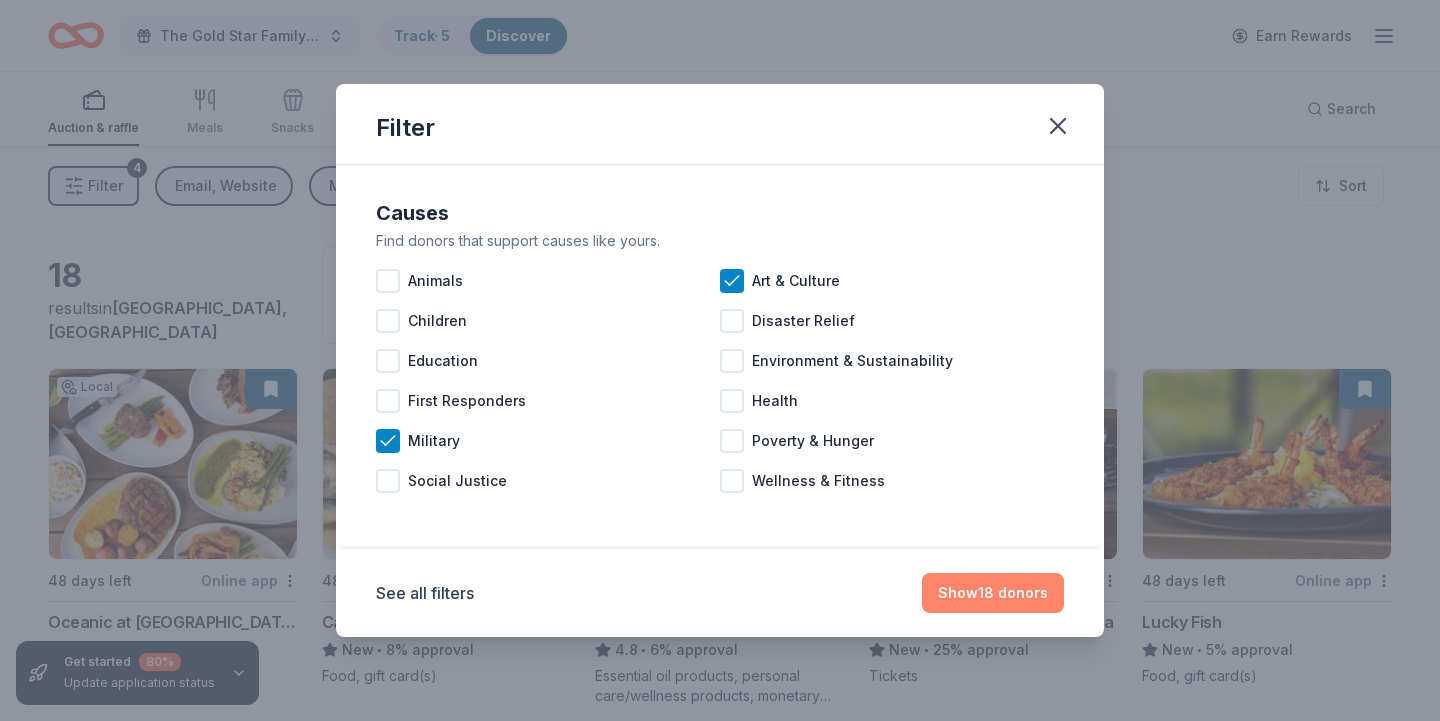 click on "Show  18   donors" at bounding box center (993, 593) 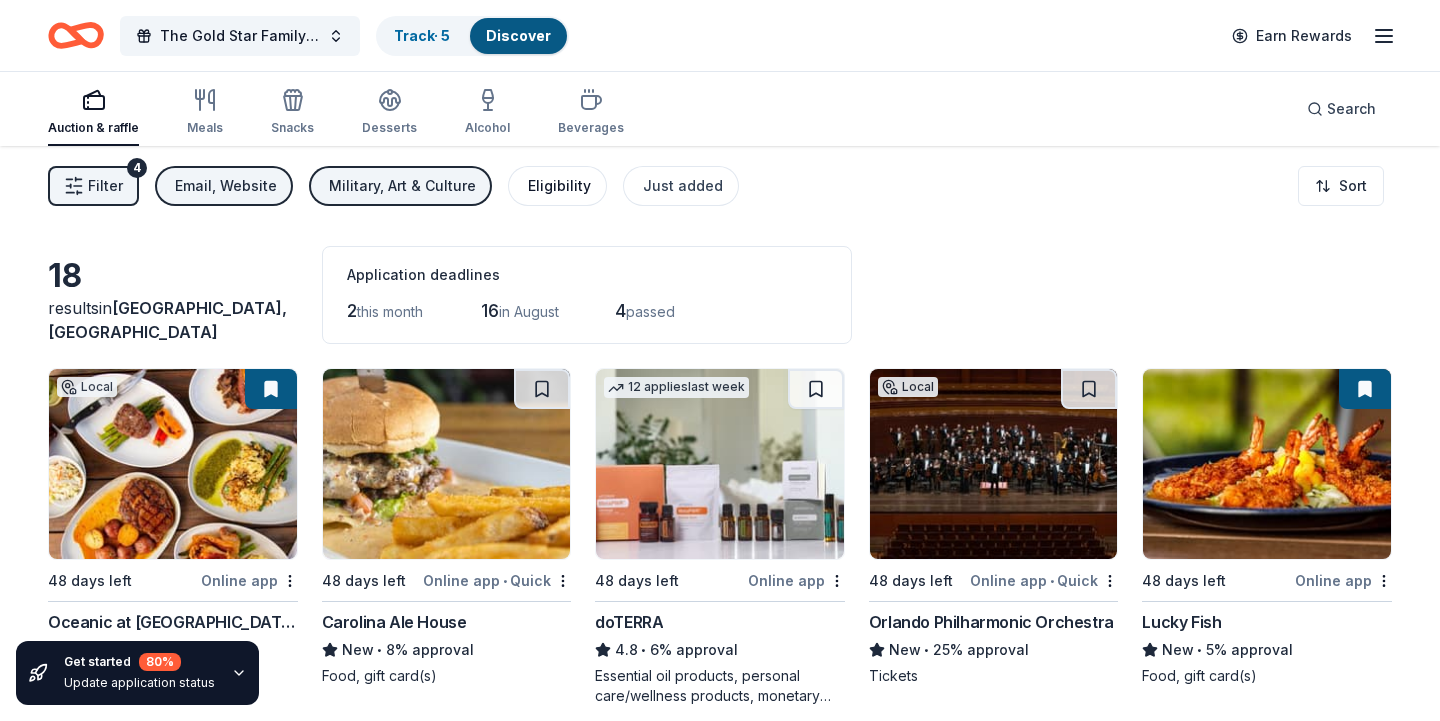 click on "Eligibility" at bounding box center [559, 186] 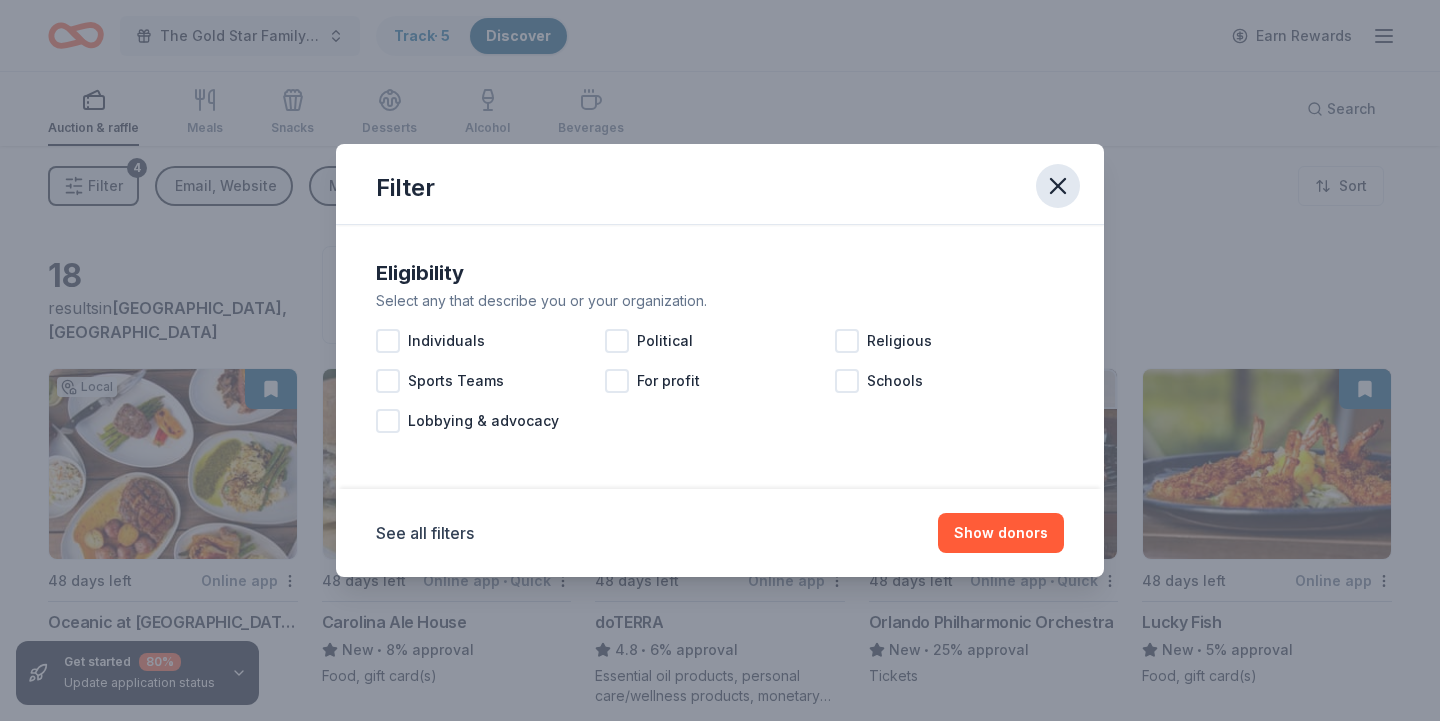 click 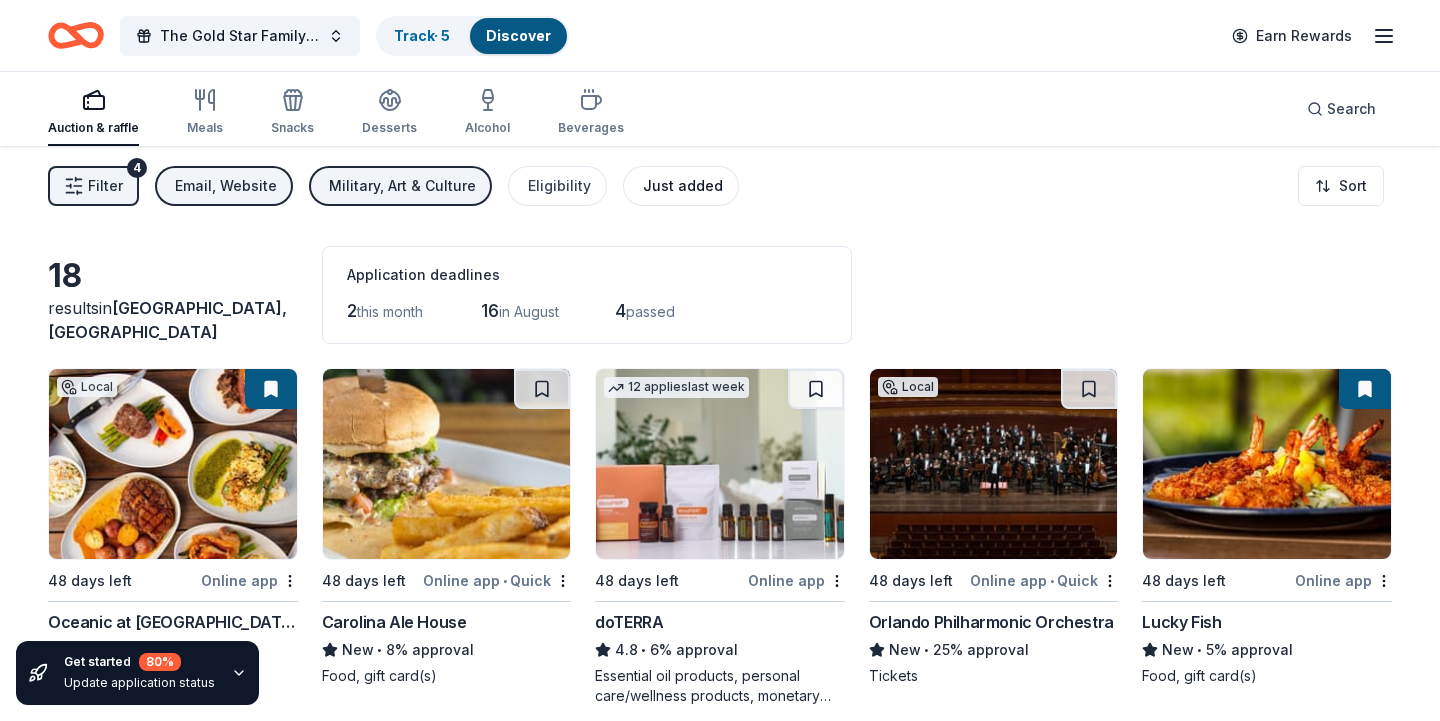 click on "Just added" at bounding box center (683, 186) 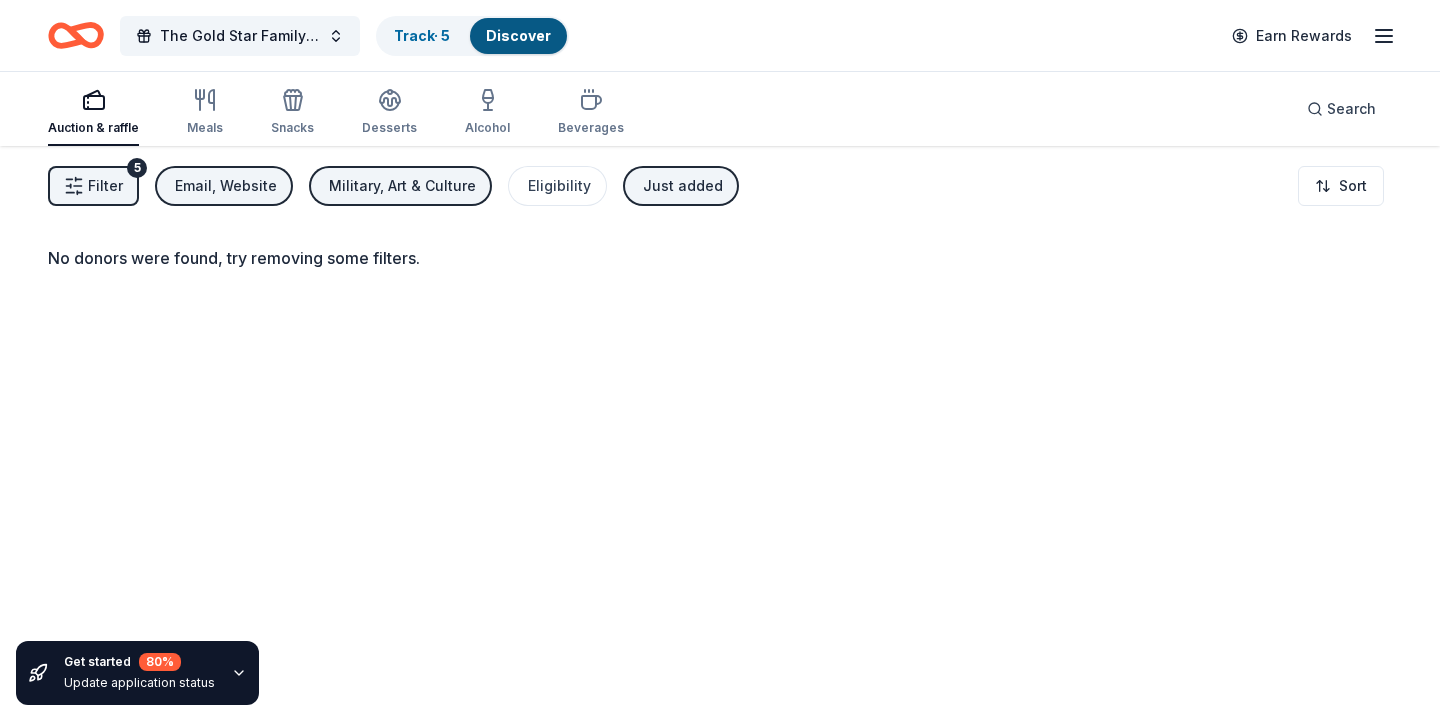 click on "Just added" at bounding box center (683, 186) 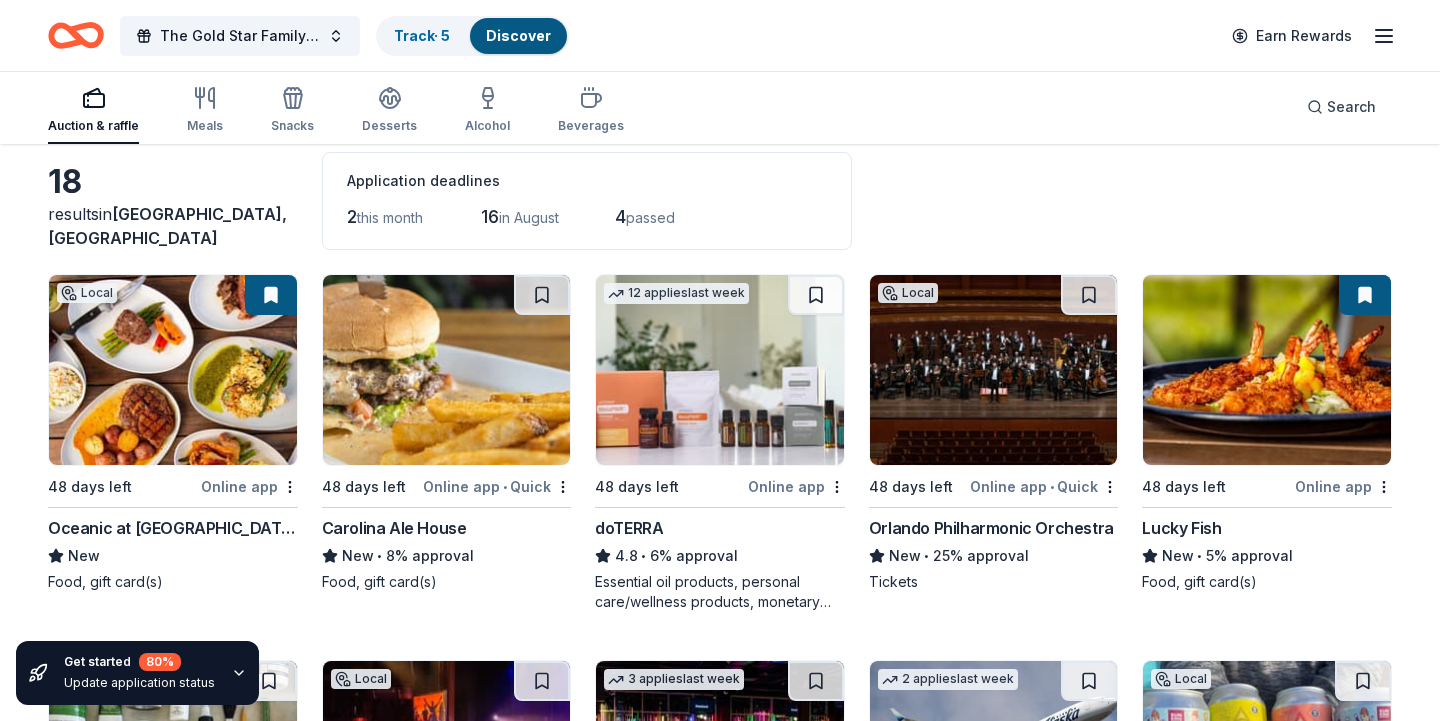 scroll, scrollTop: 102, scrollLeft: 0, axis: vertical 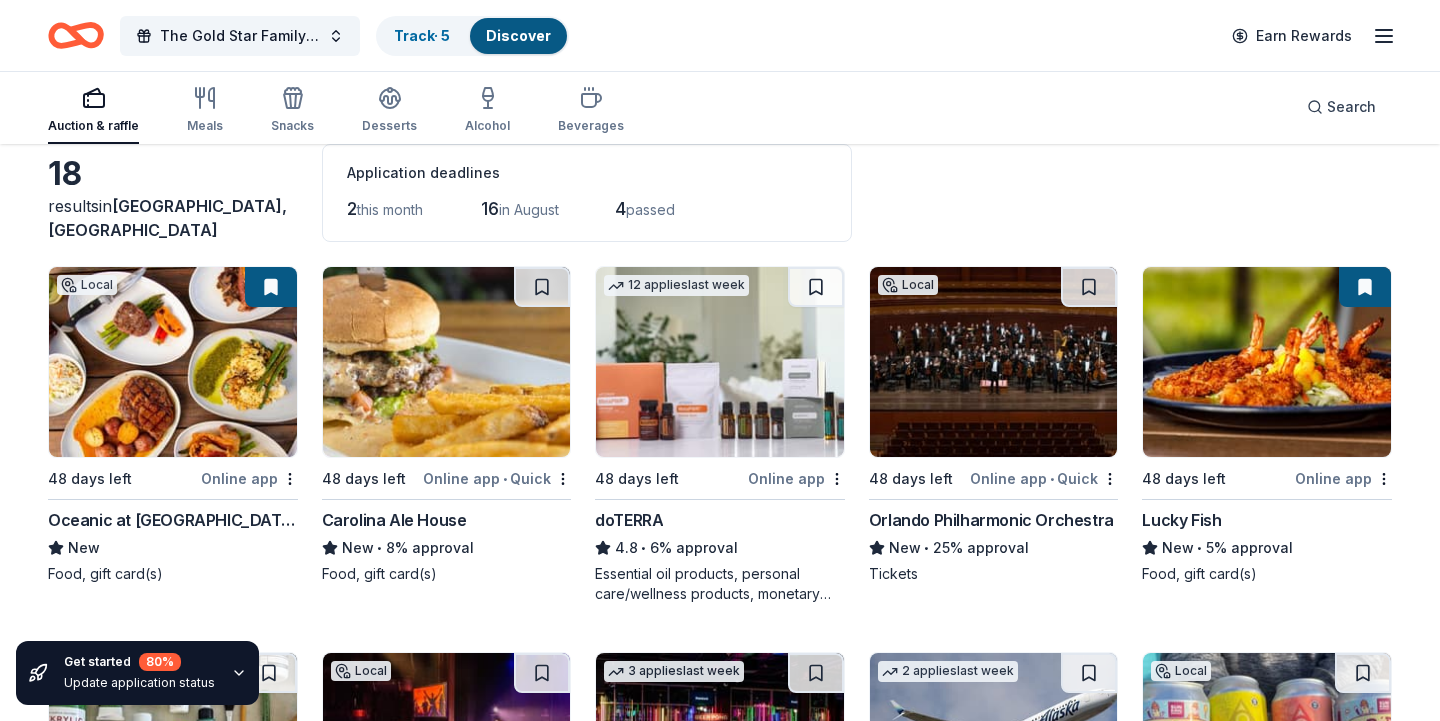 click at bounding box center (994, 362) 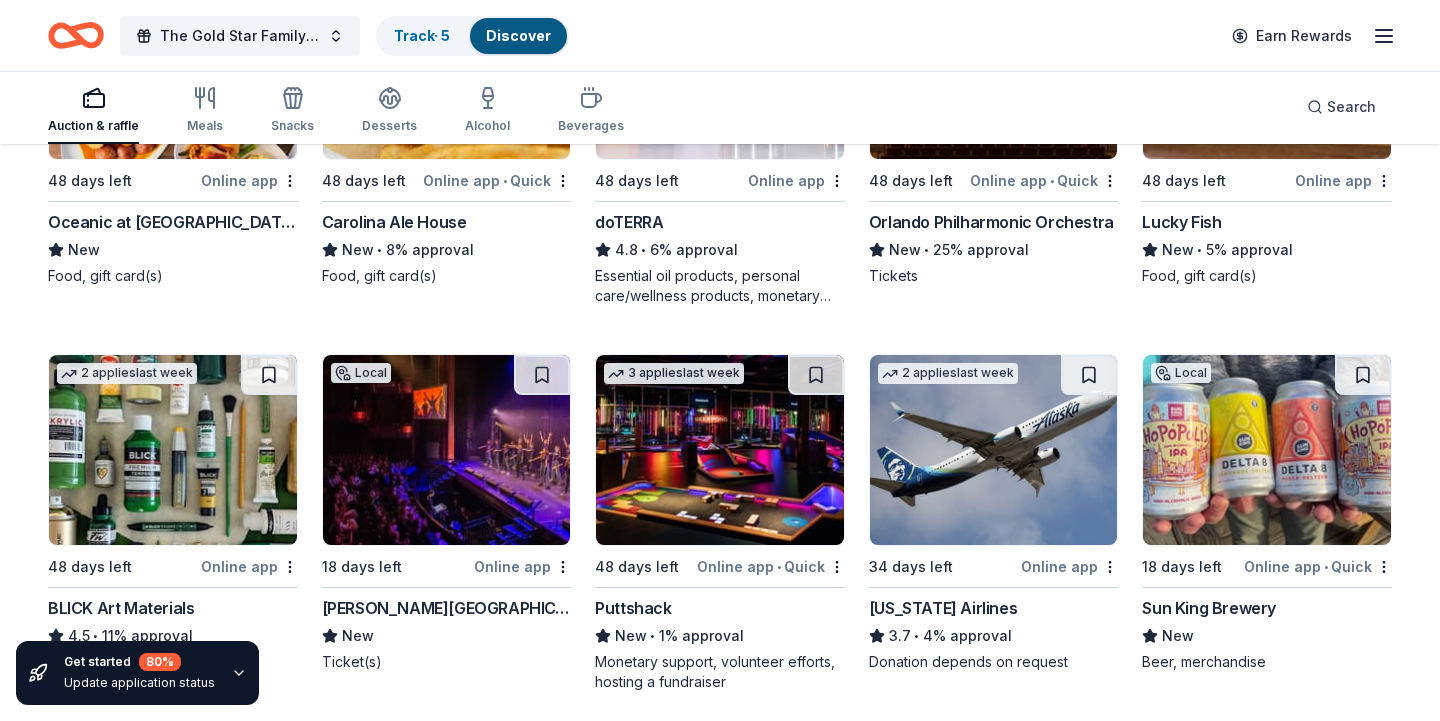 scroll, scrollTop: 463, scrollLeft: 0, axis: vertical 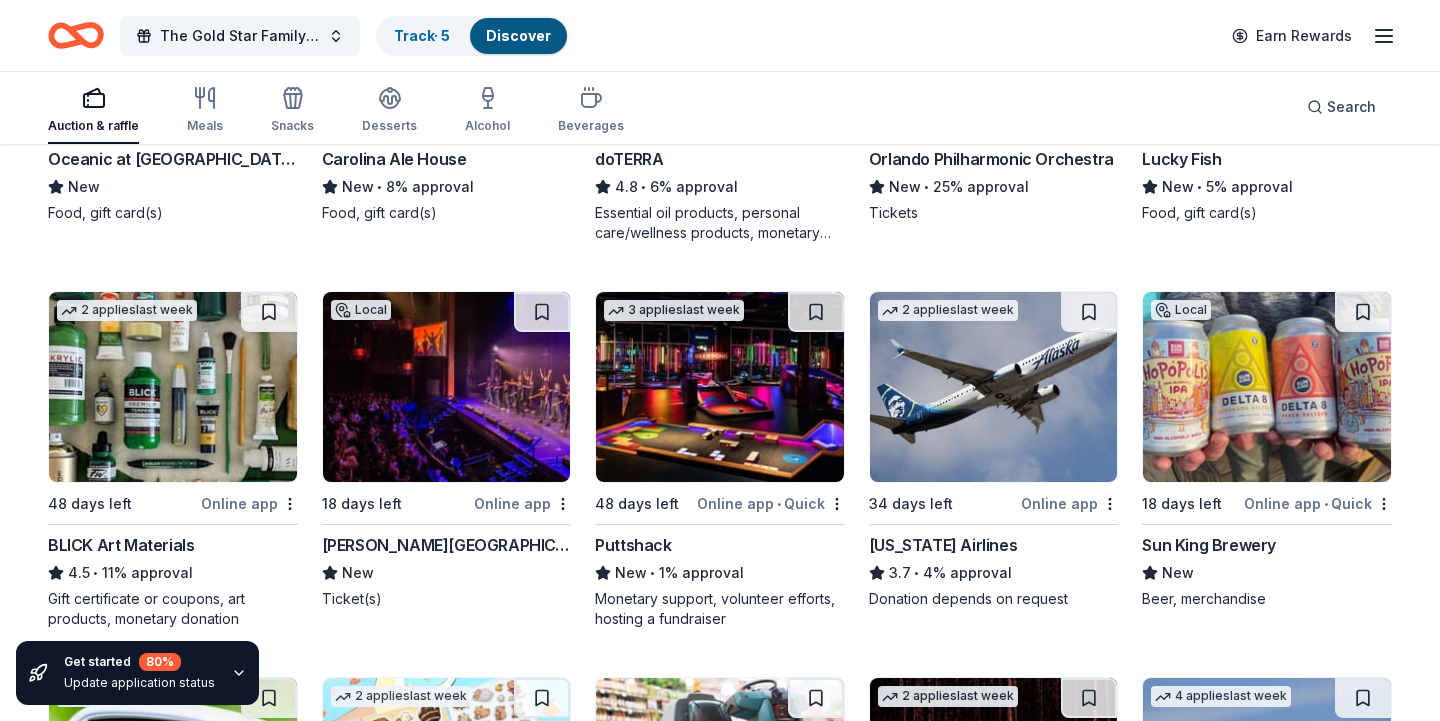 click at bounding box center (173, 387) 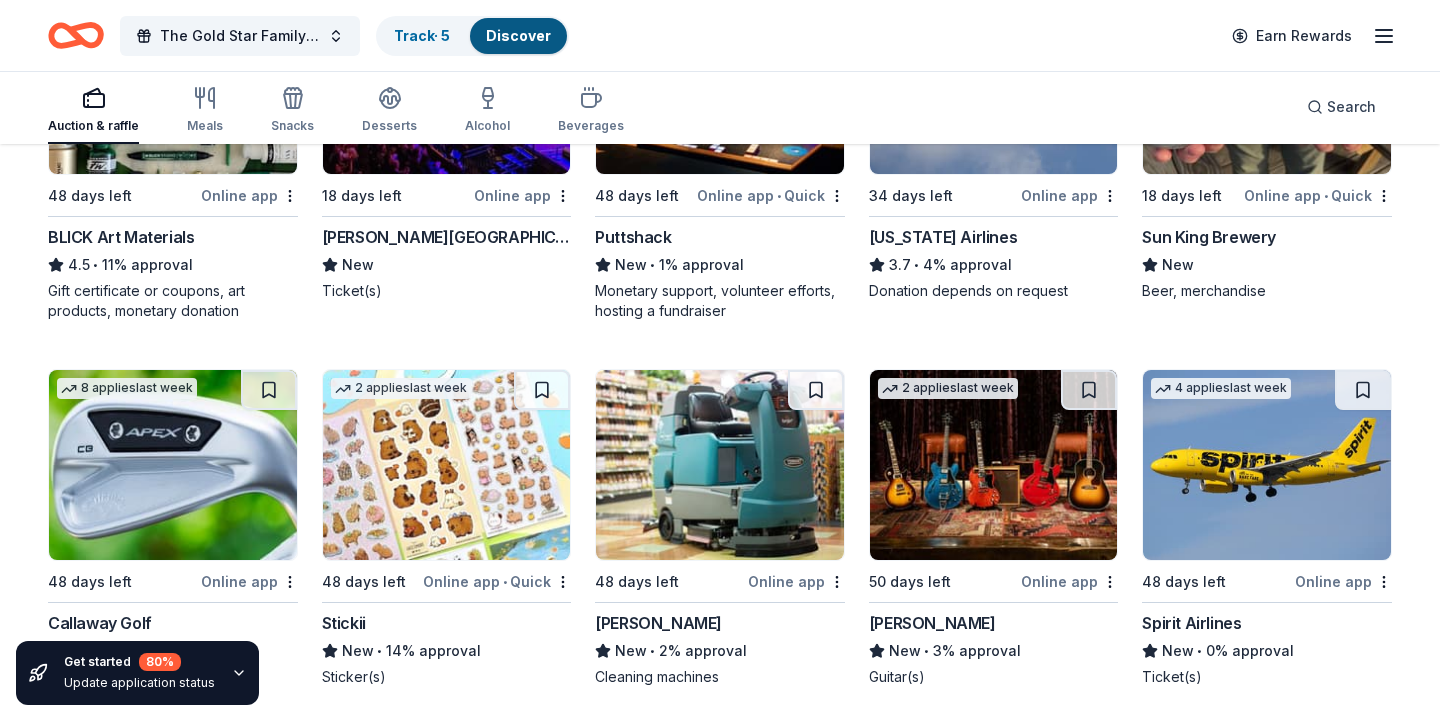scroll, scrollTop: 772, scrollLeft: 0, axis: vertical 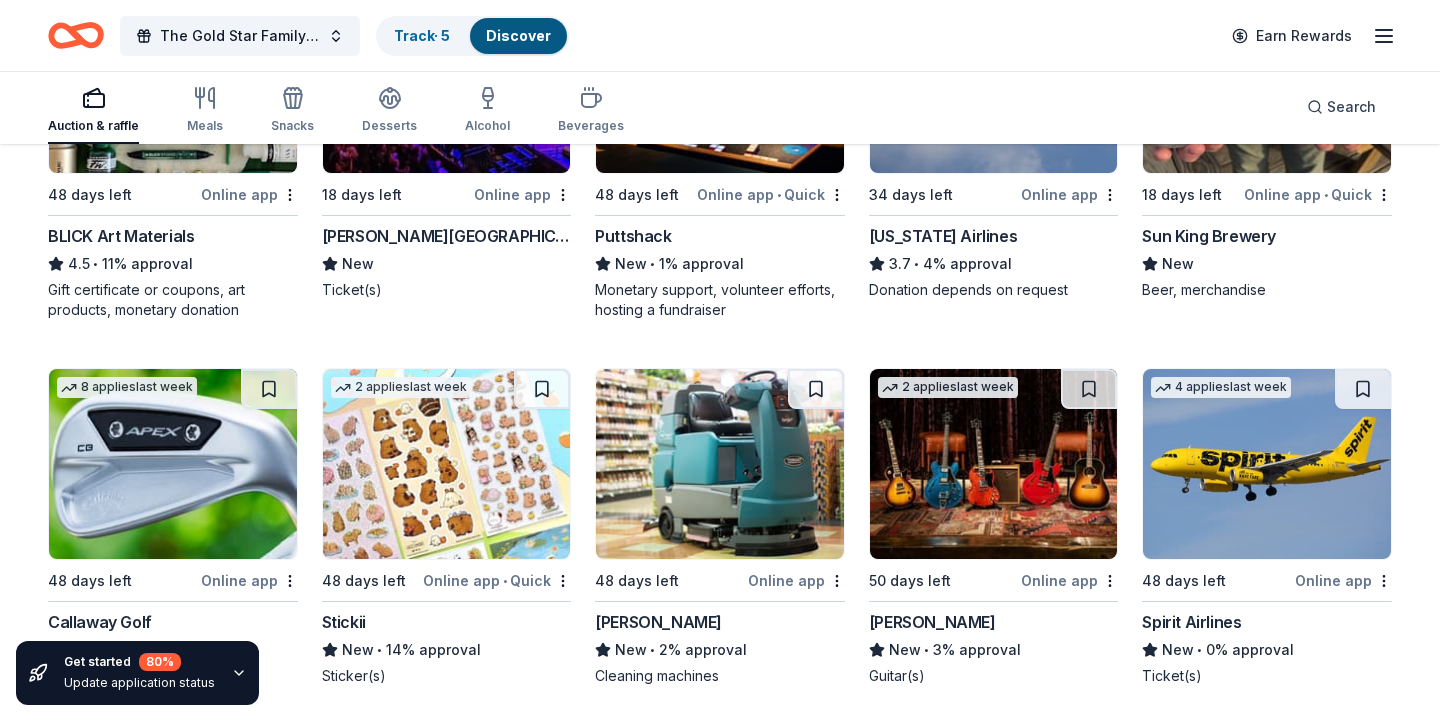 click at bounding box center [173, 464] 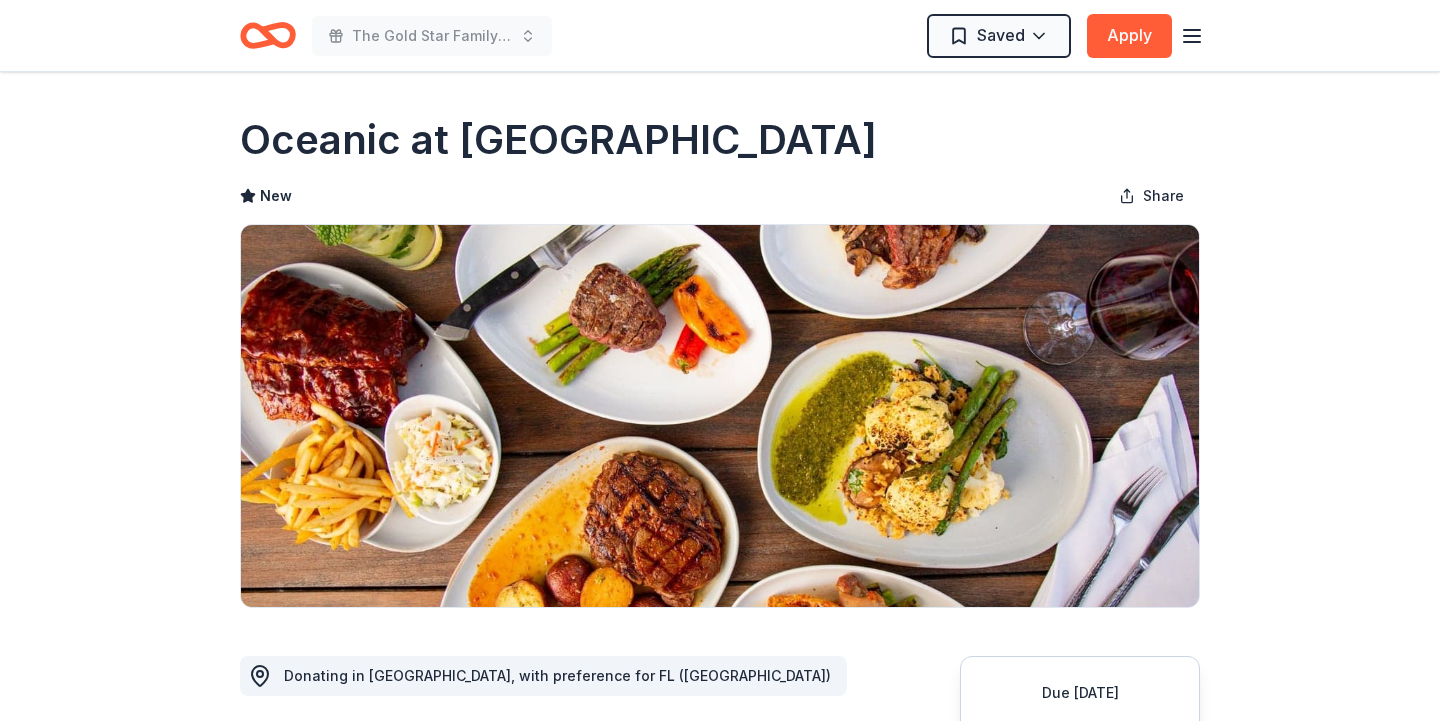 scroll, scrollTop: 0, scrollLeft: 0, axis: both 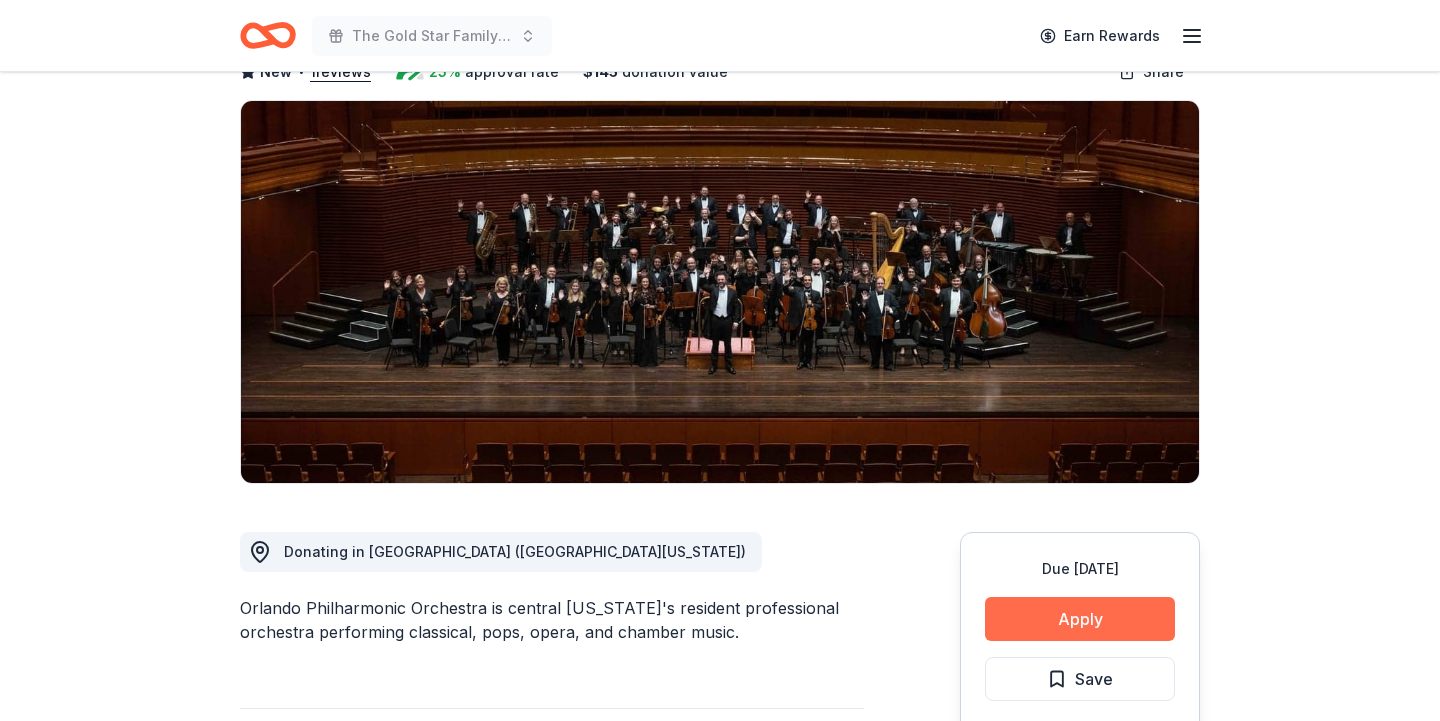 click on "Apply" at bounding box center (1080, 619) 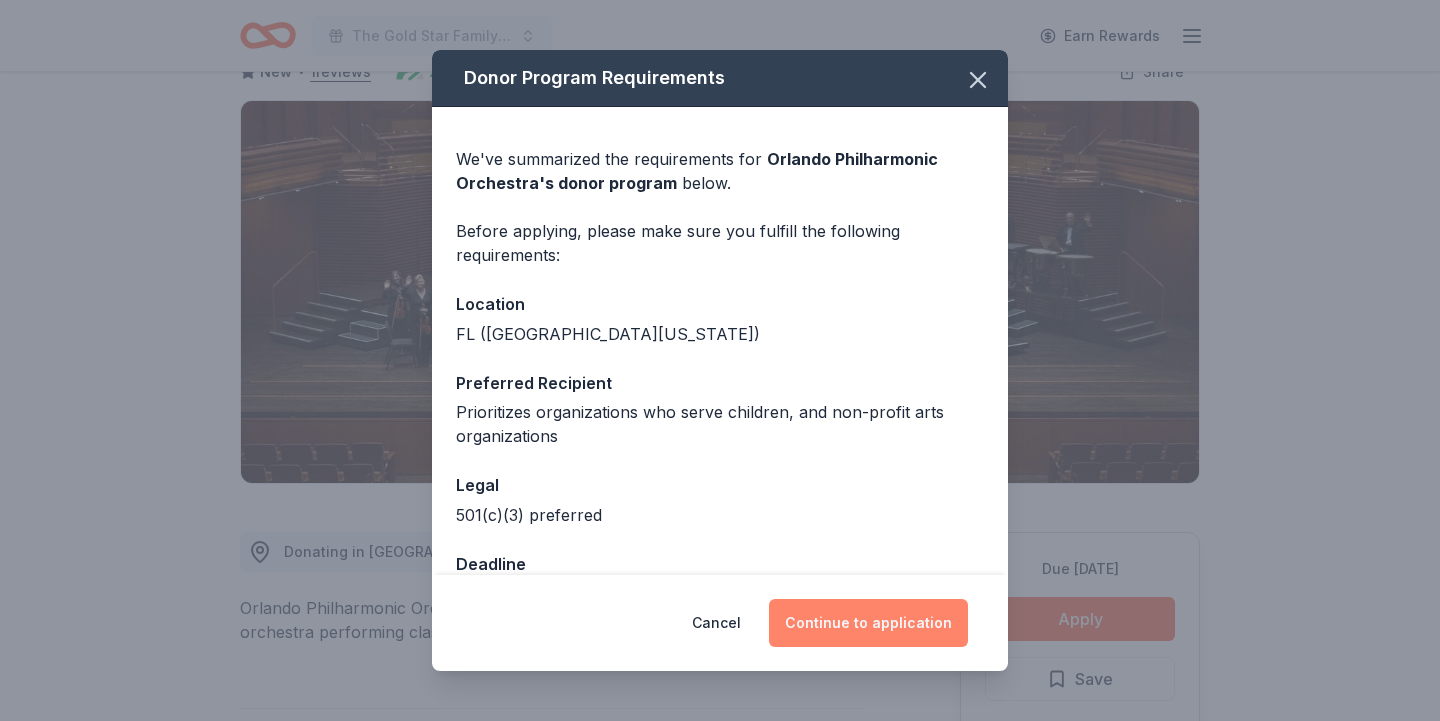 click on "Continue to application" at bounding box center (868, 623) 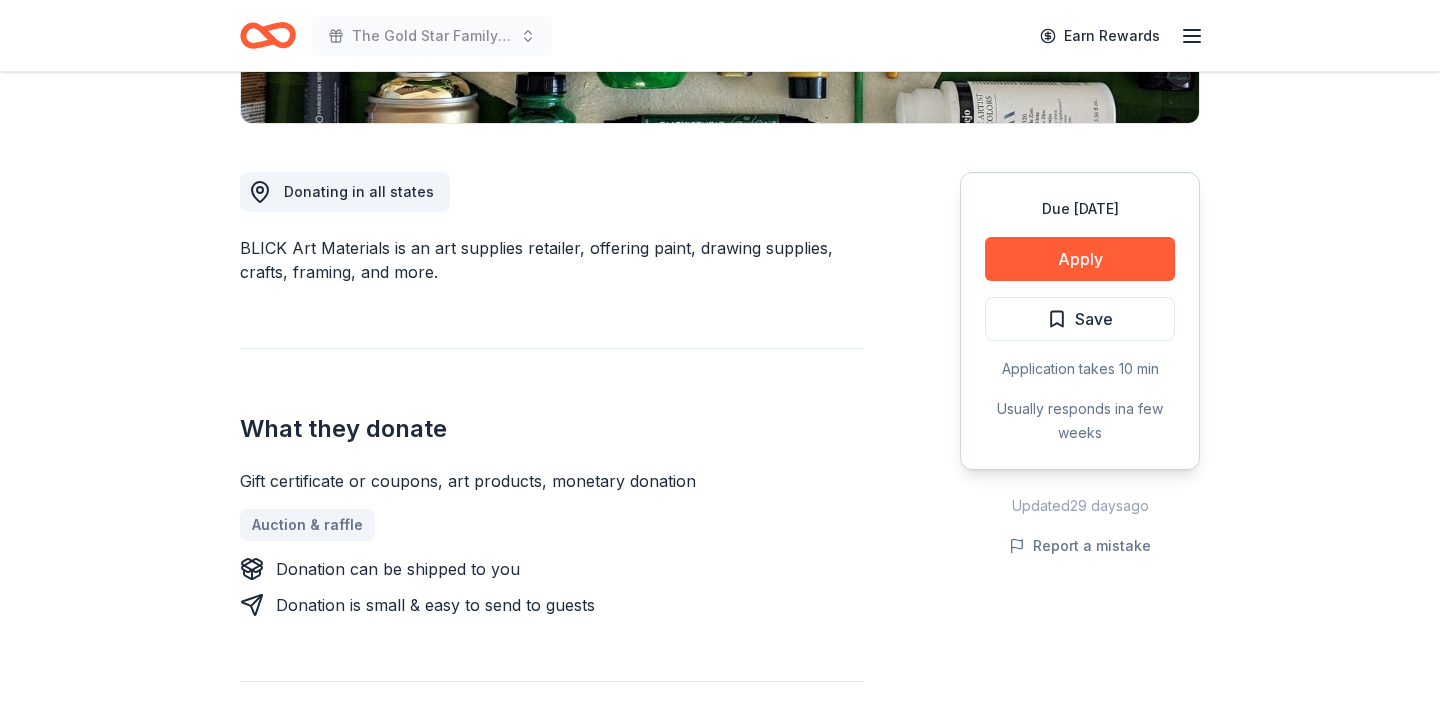 scroll, scrollTop: 457, scrollLeft: 0, axis: vertical 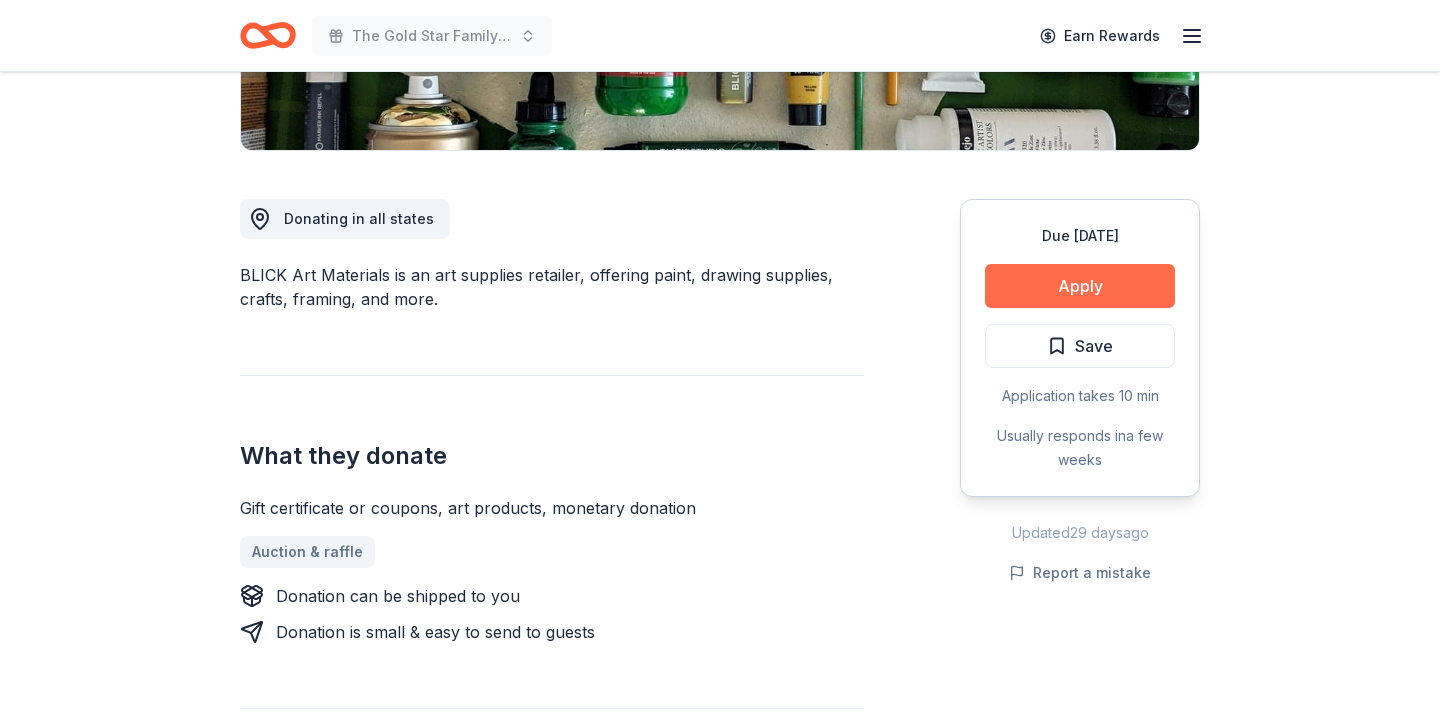 click on "Apply" at bounding box center [1080, 286] 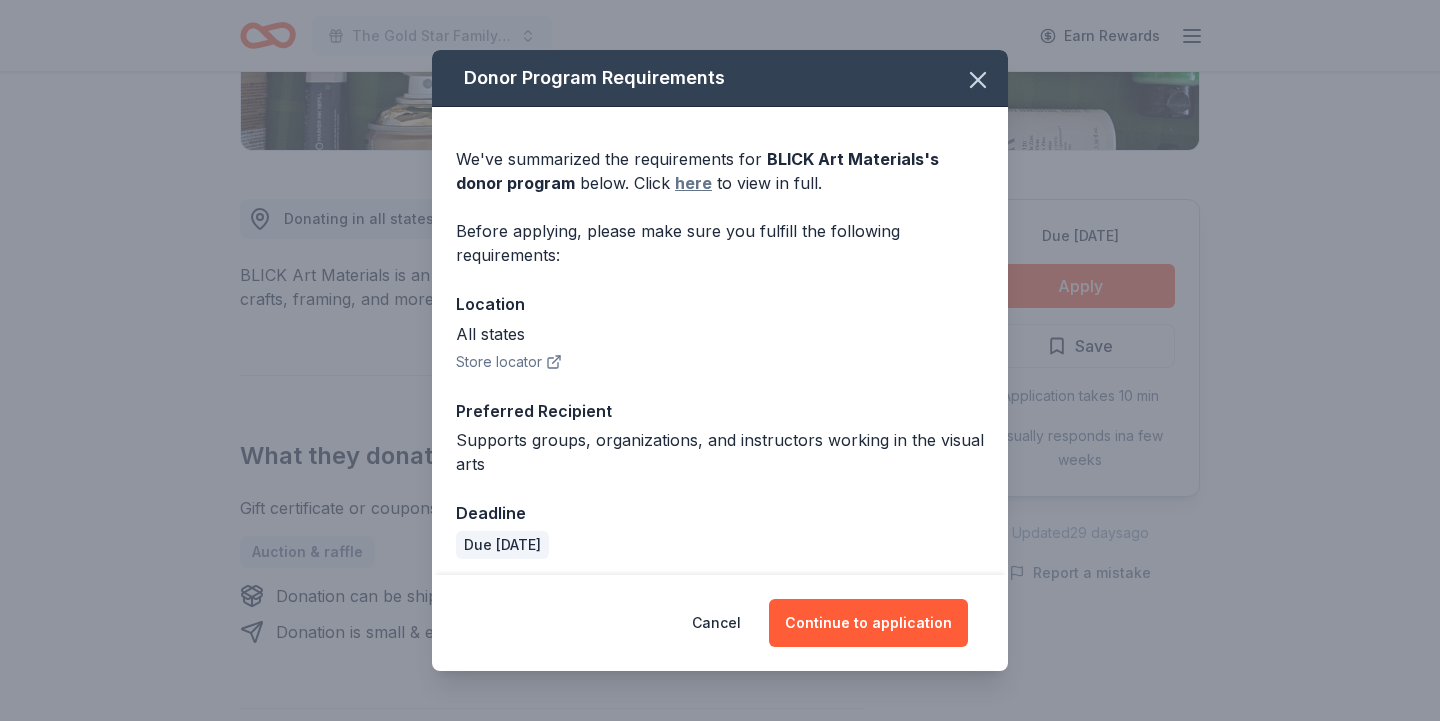 click on "here" at bounding box center (693, 183) 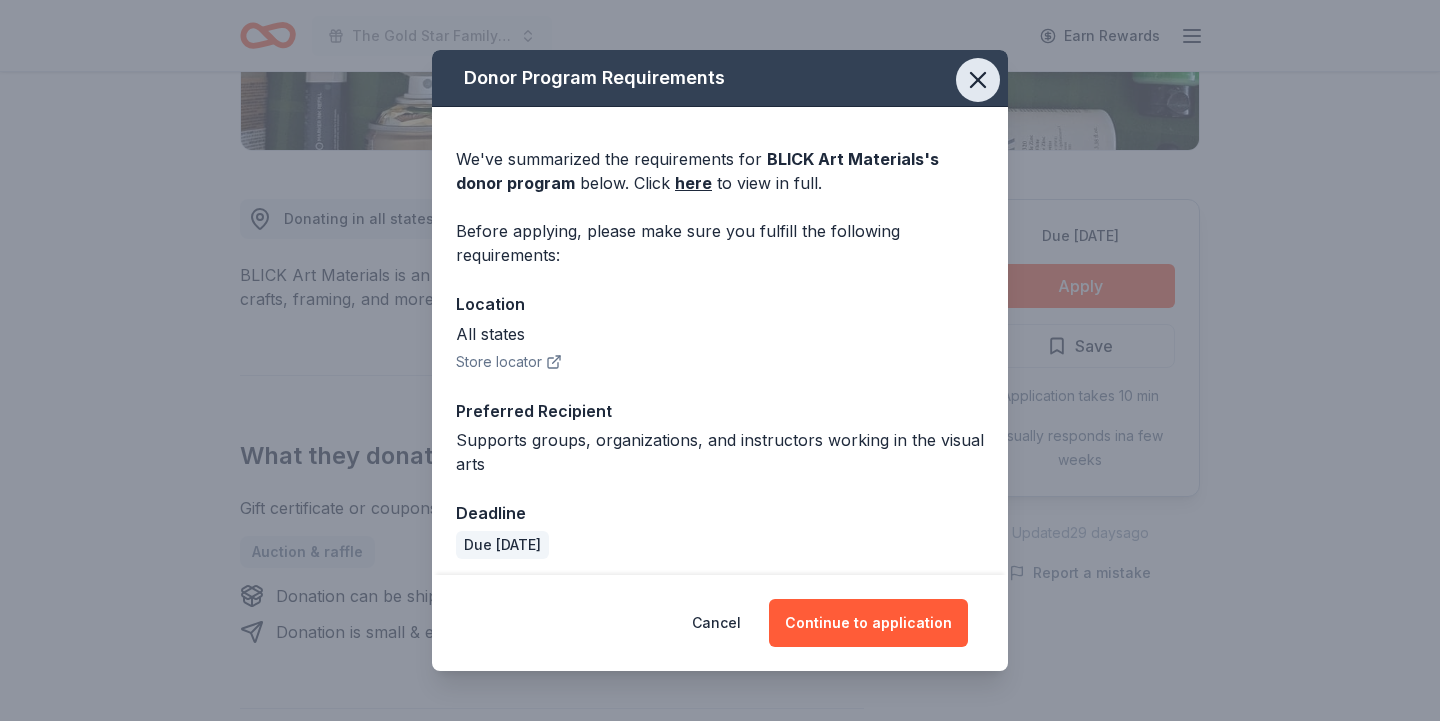 click 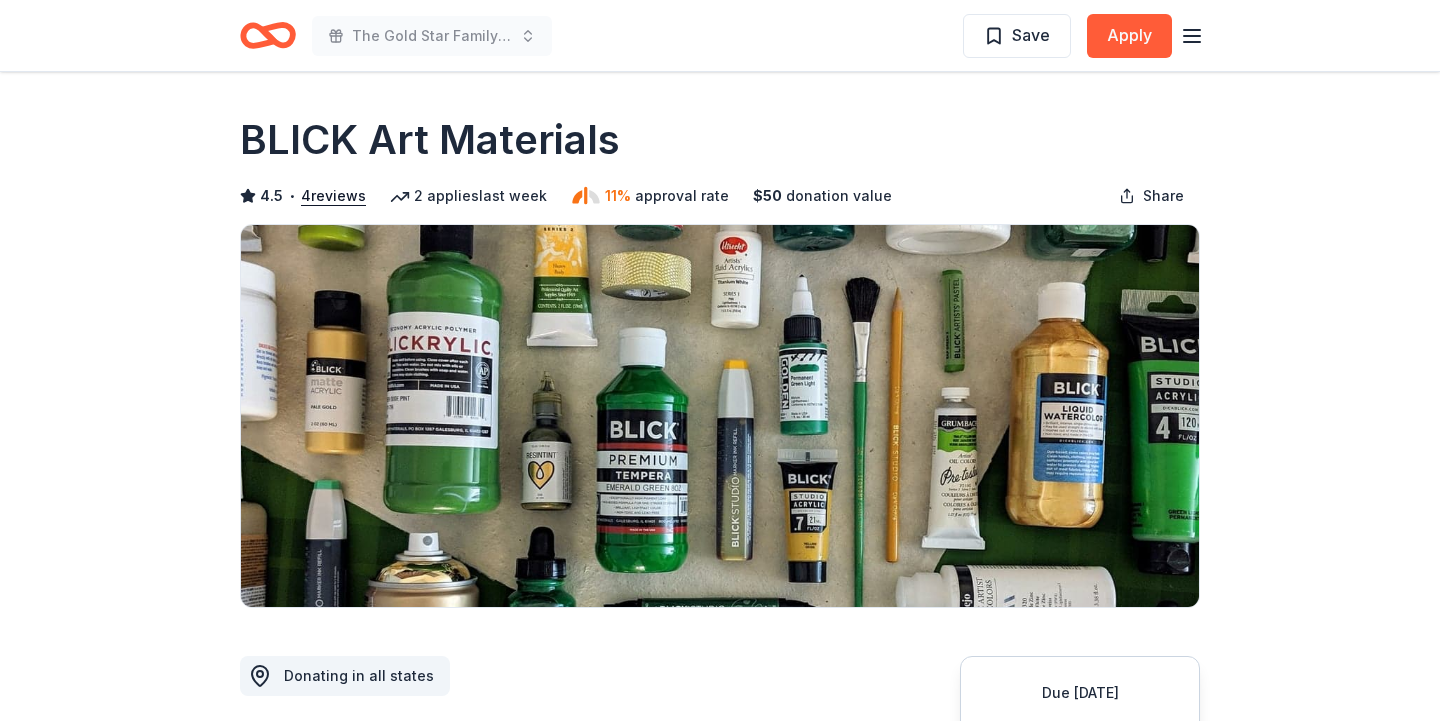 scroll, scrollTop: 0, scrollLeft: 0, axis: both 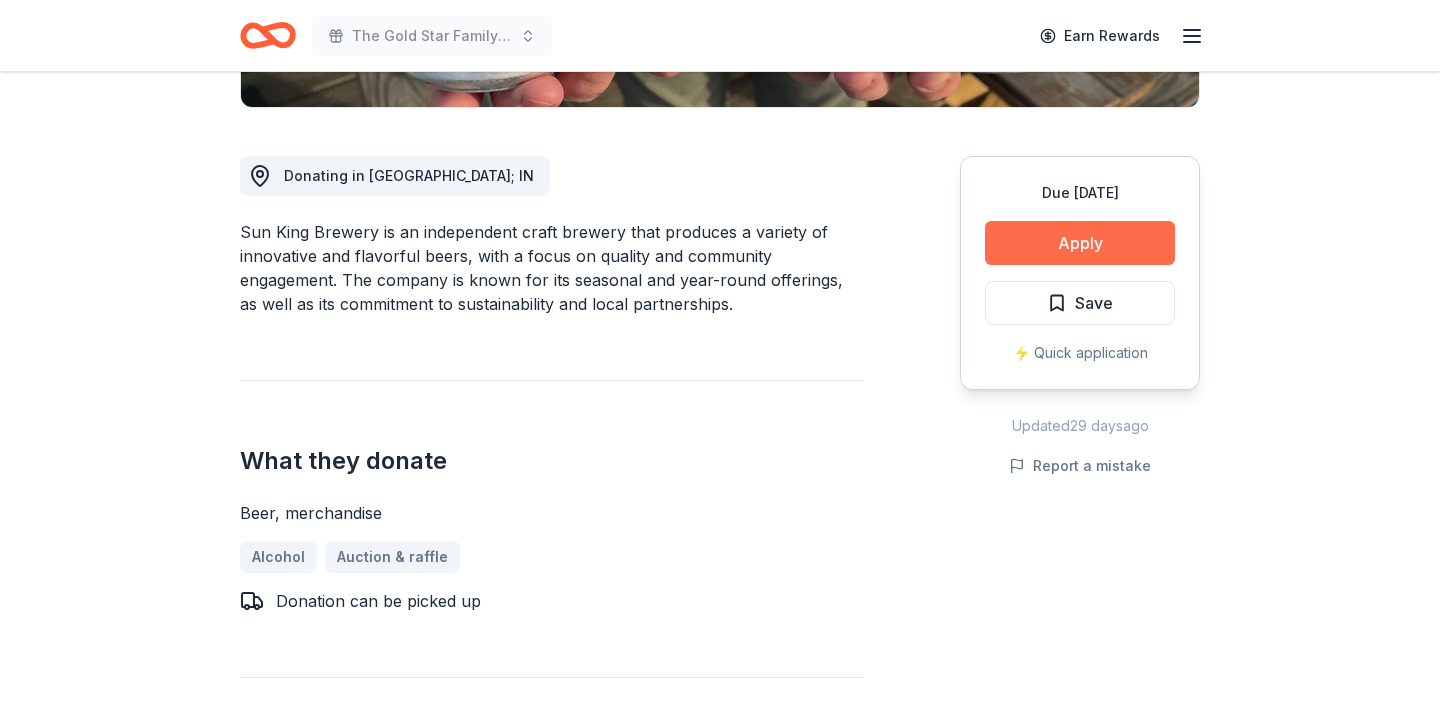 click on "Apply" at bounding box center (1080, 243) 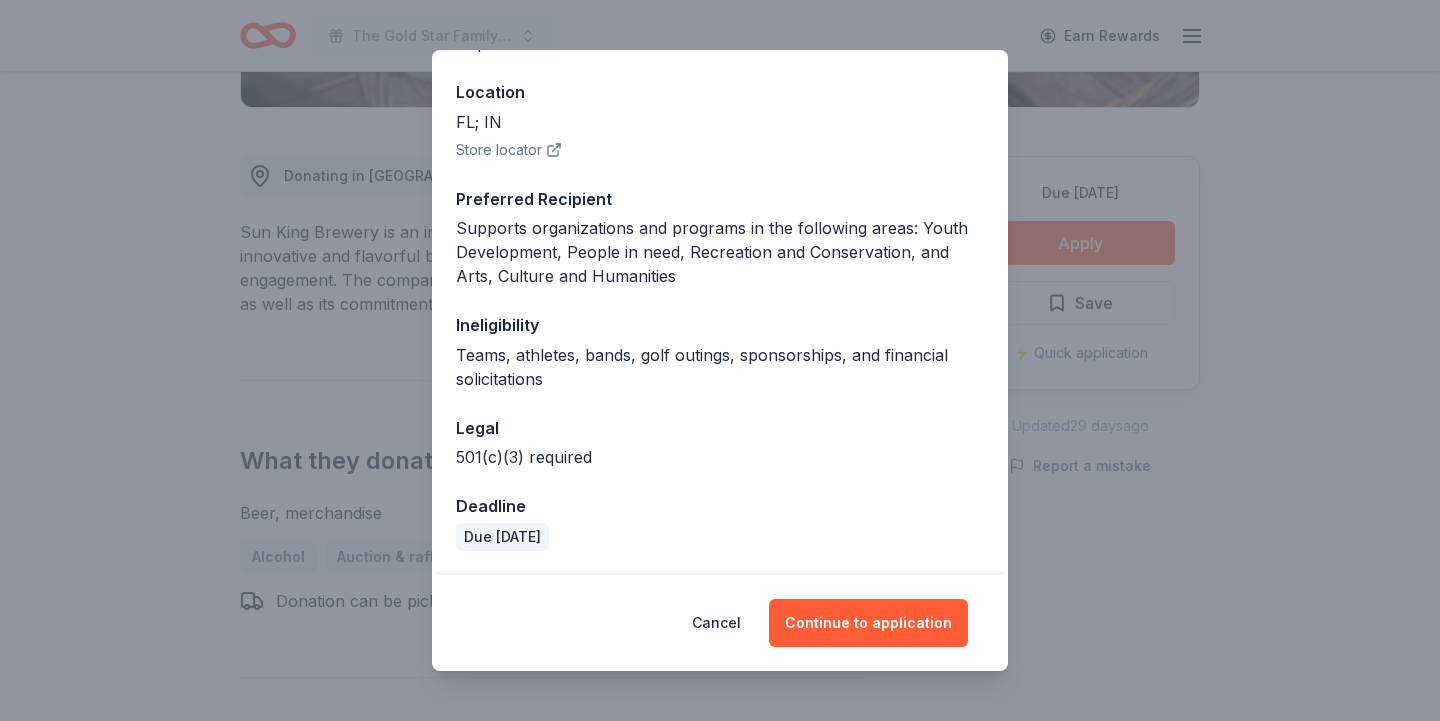 scroll, scrollTop: 211, scrollLeft: 0, axis: vertical 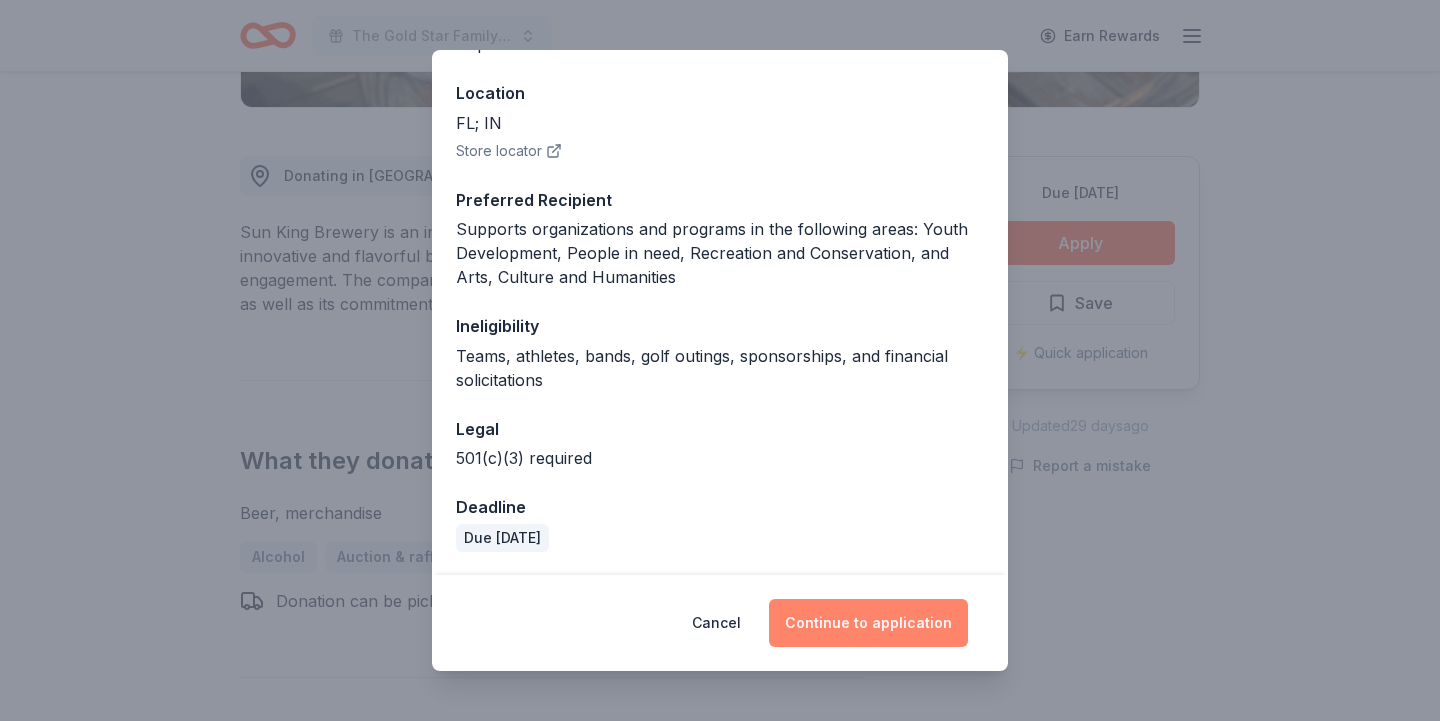 click on "Continue to application" at bounding box center [868, 623] 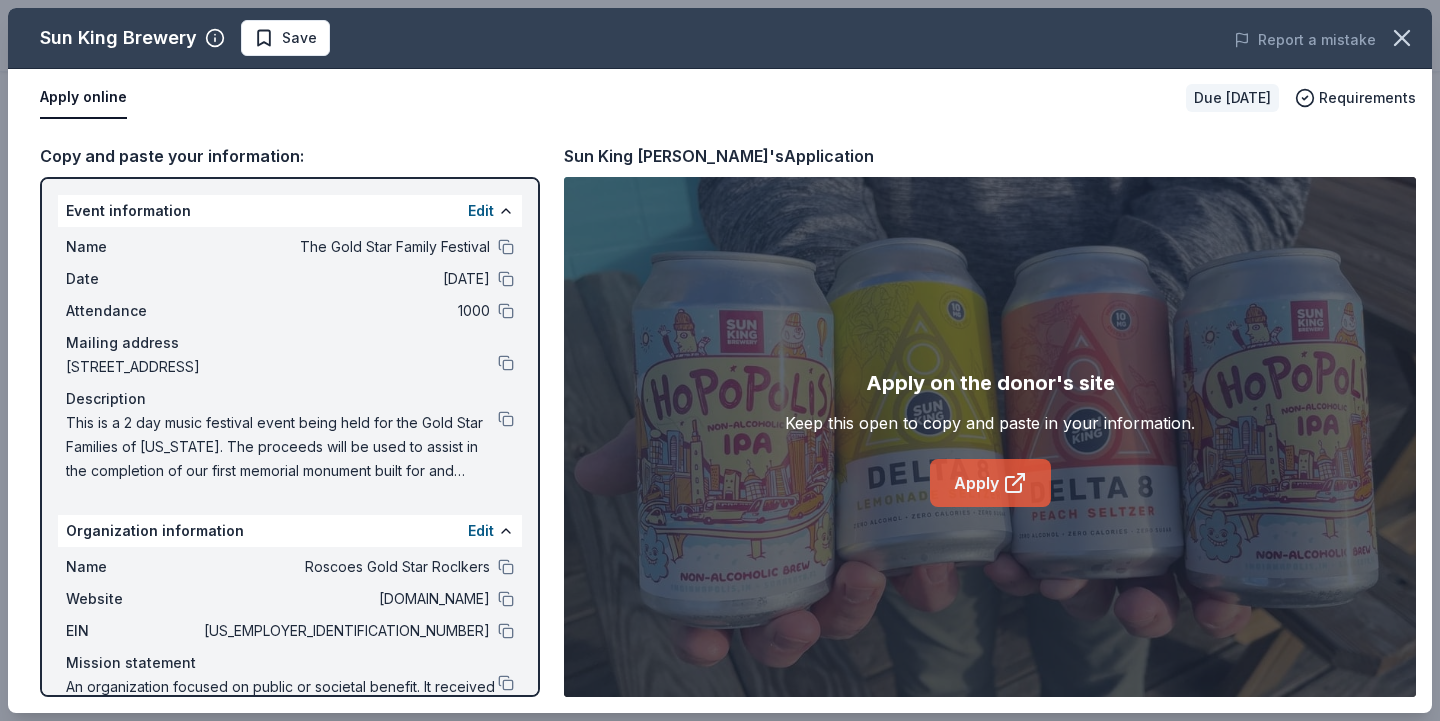 click on "Apply" at bounding box center (990, 483) 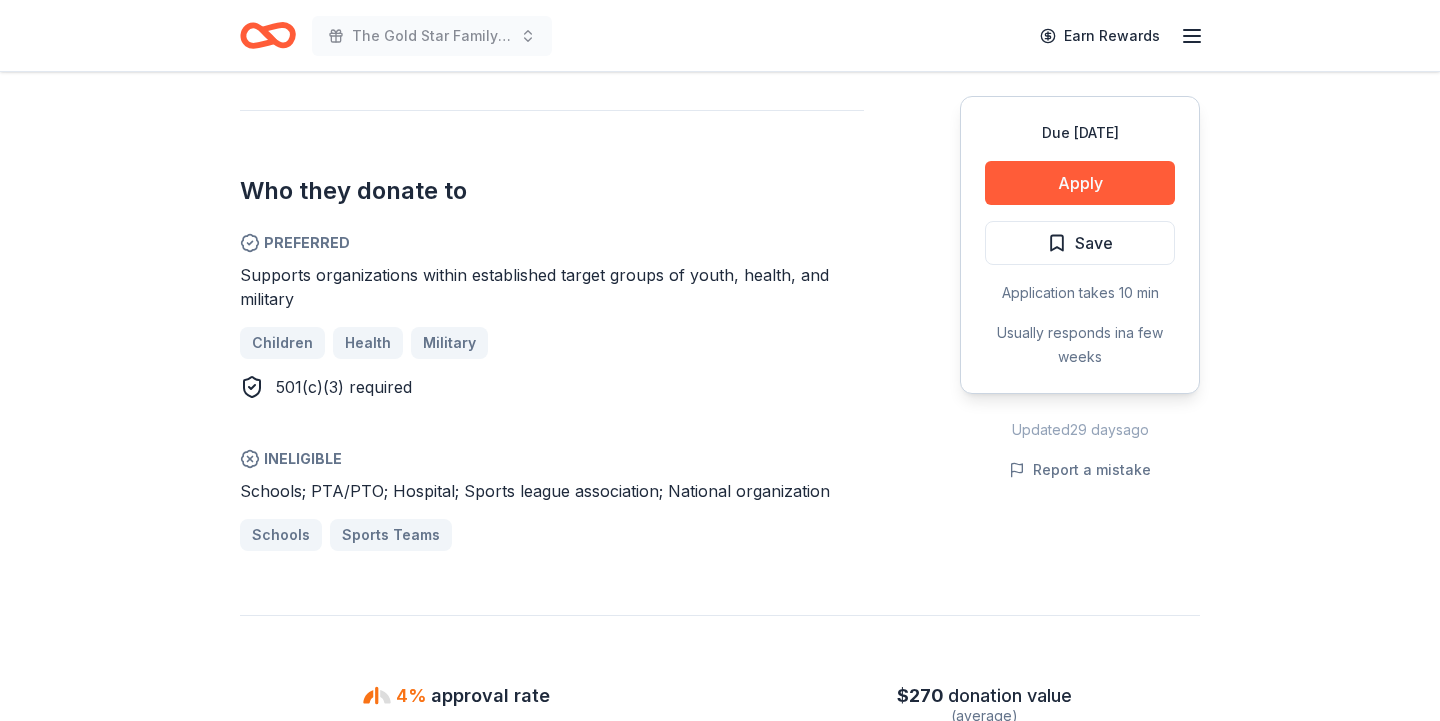 scroll, scrollTop: 1009, scrollLeft: 0, axis: vertical 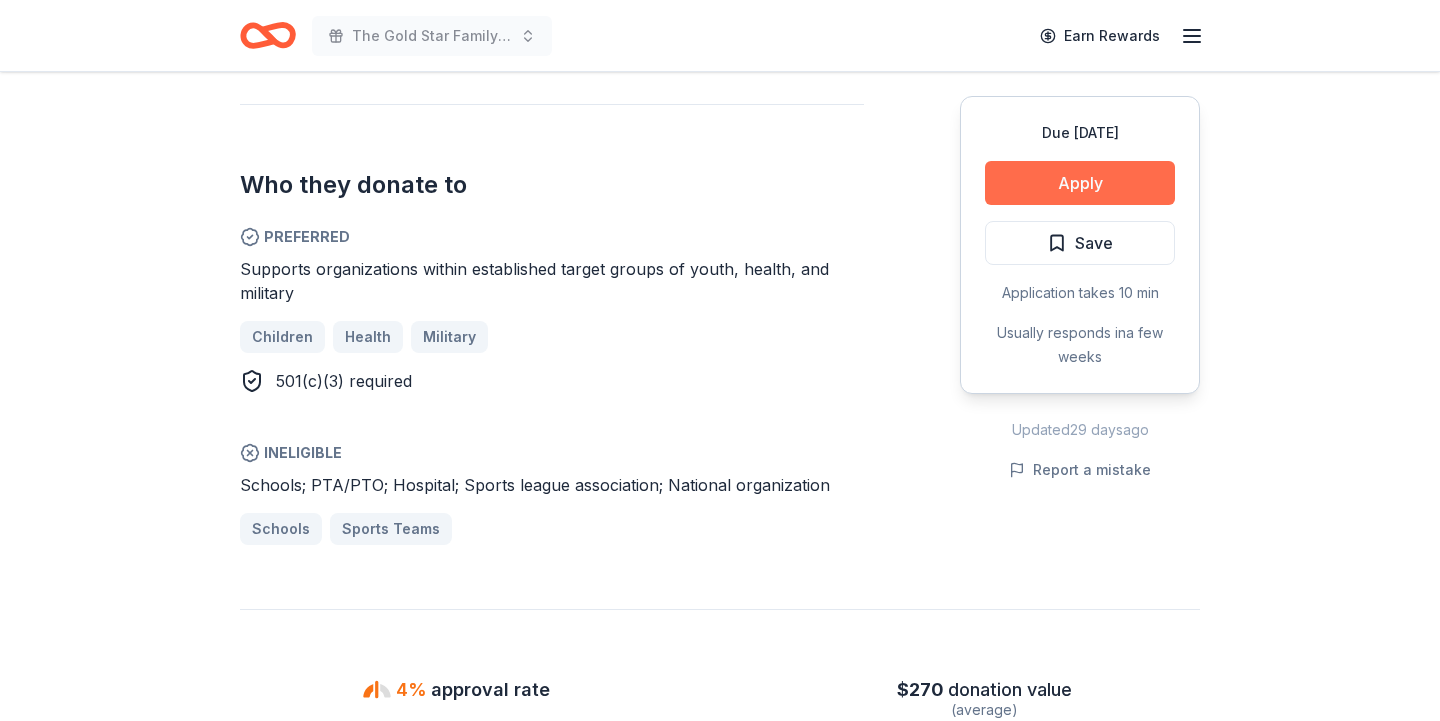 click on "Apply" at bounding box center [1080, 183] 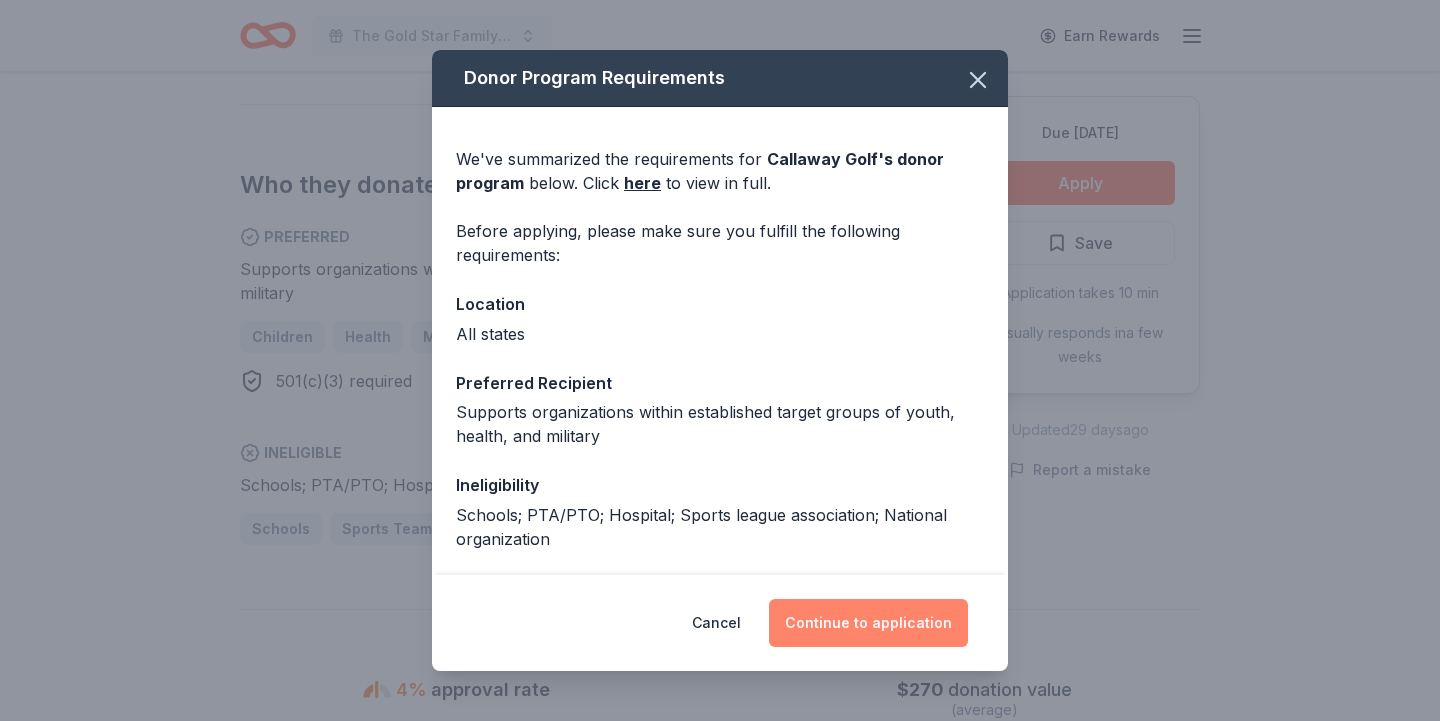click on "Continue to application" at bounding box center (868, 623) 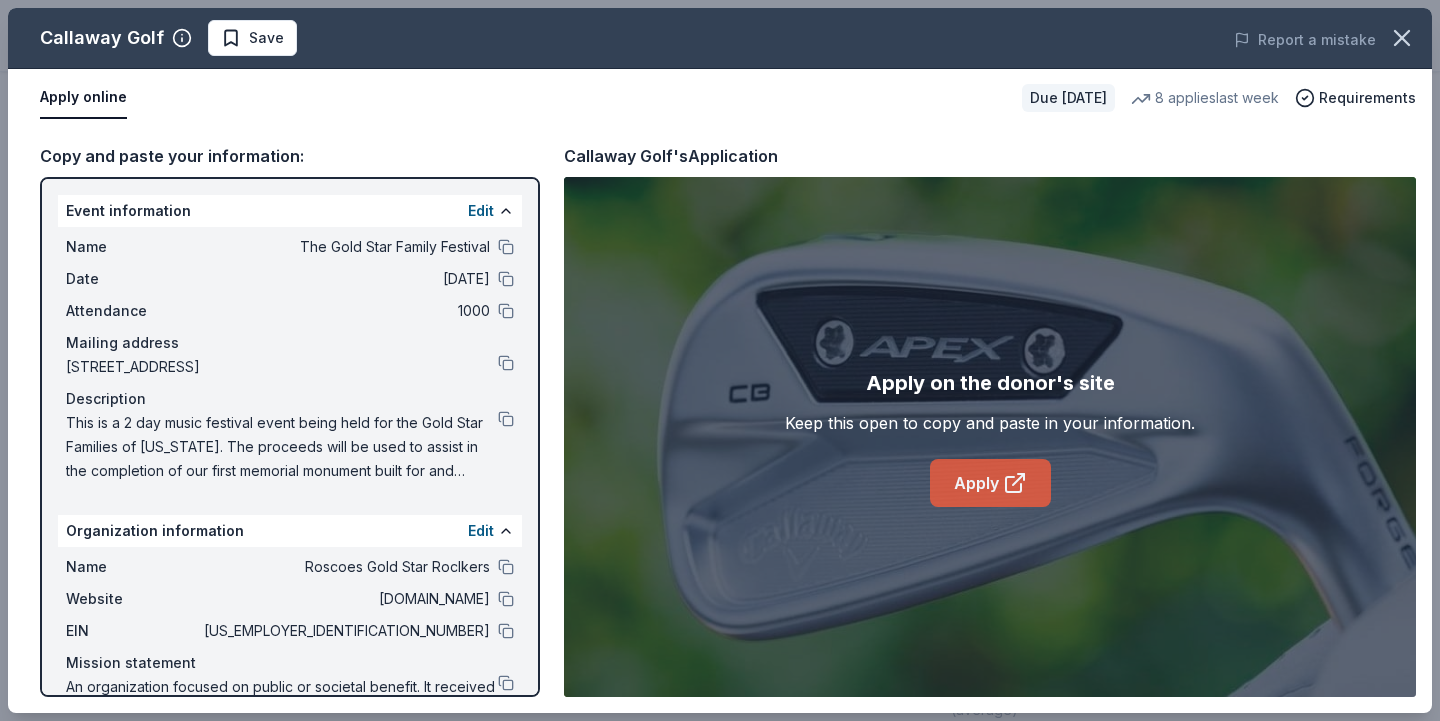 click 